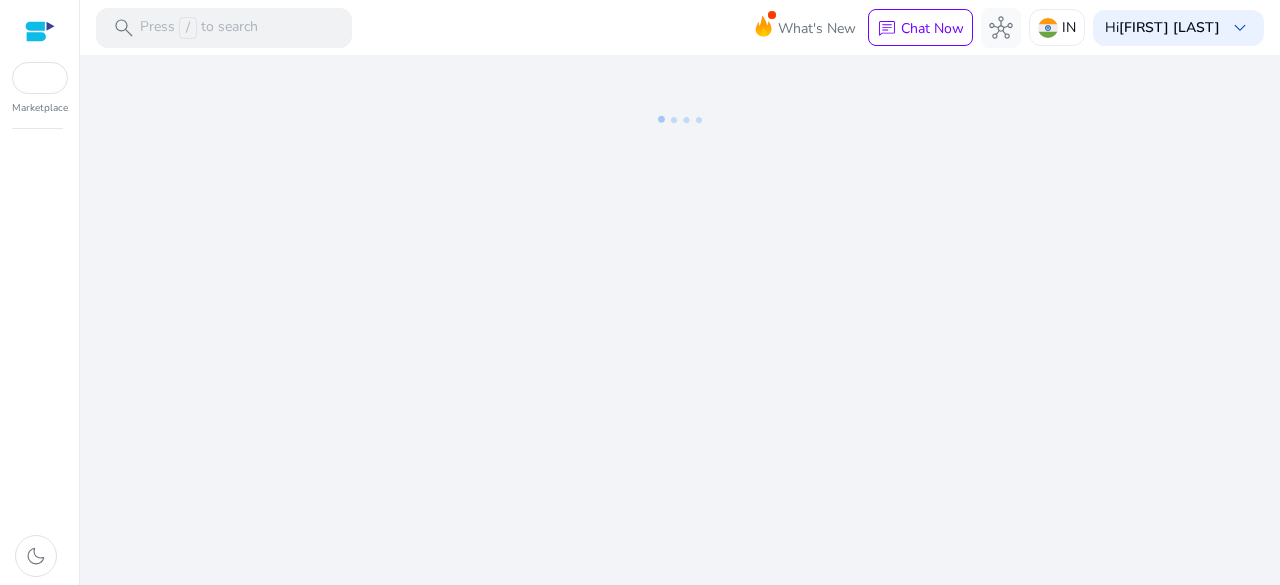 scroll, scrollTop: 0, scrollLeft: 0, axis: both 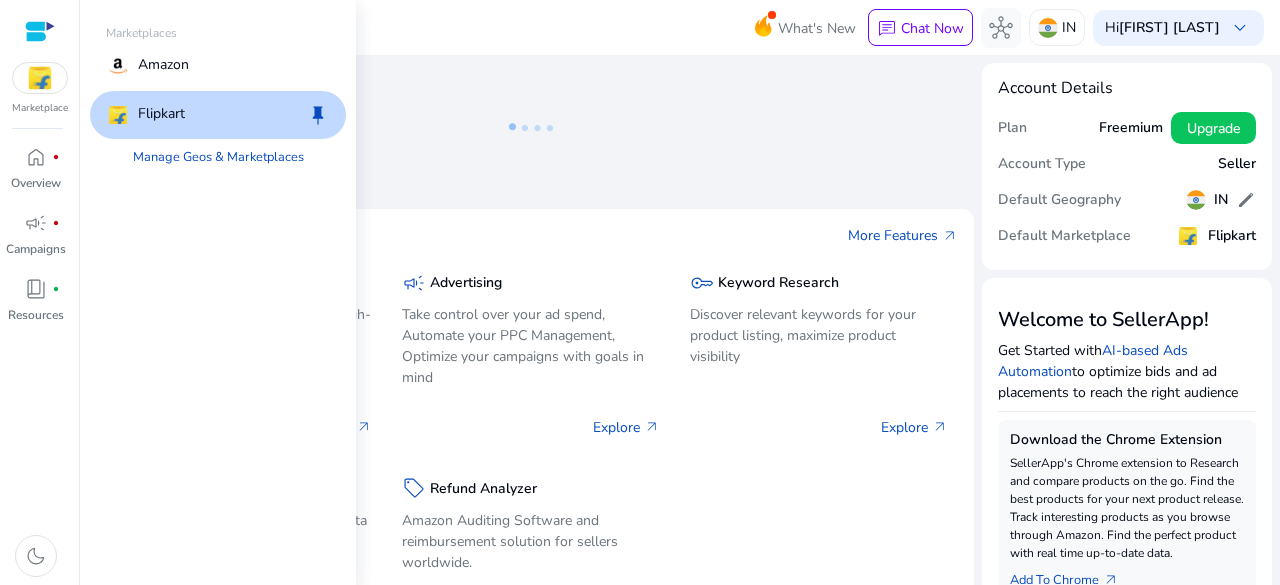 click at bounding box center (40, 78) 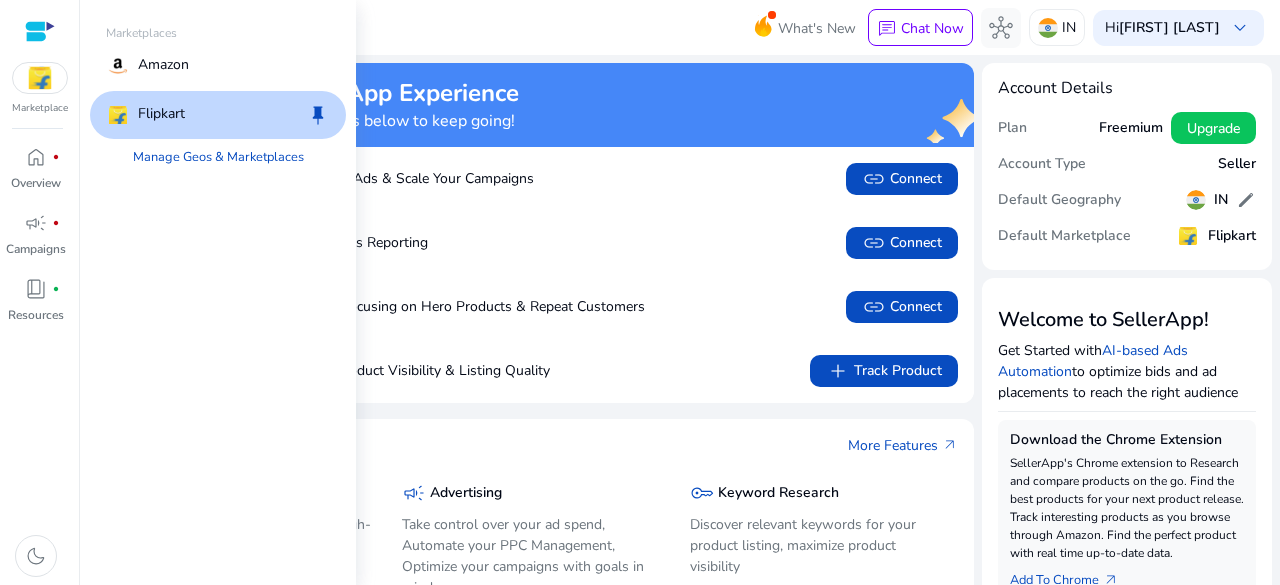 click on "Flipkart" at bounding box center [161, 115] 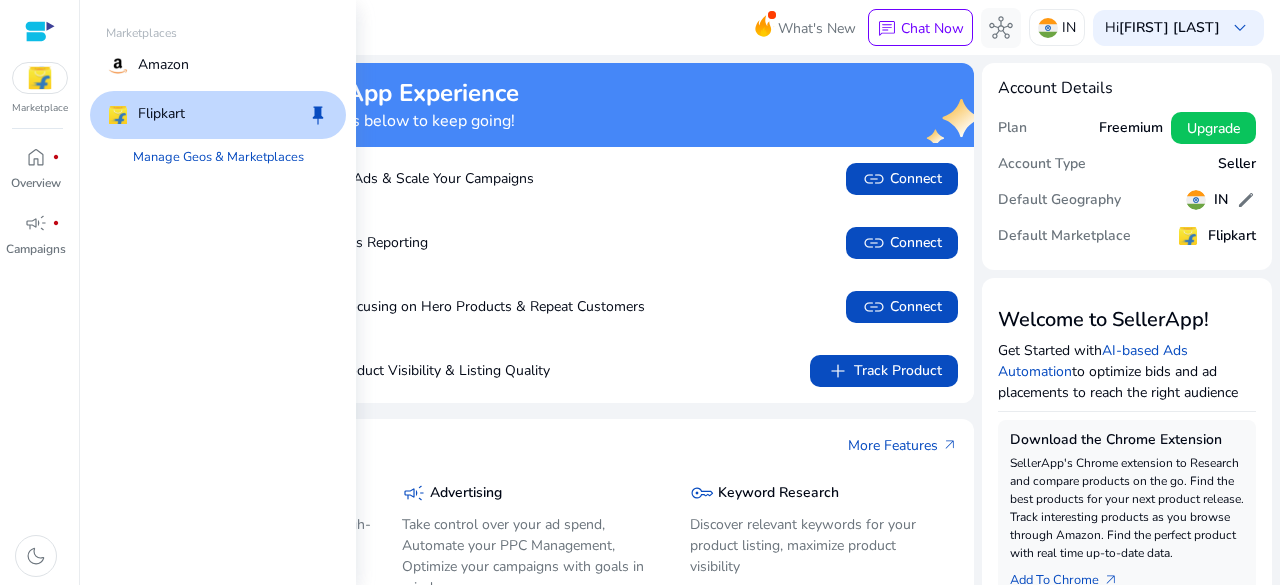 click on "Flipkart" at bounding box center [161, 115] 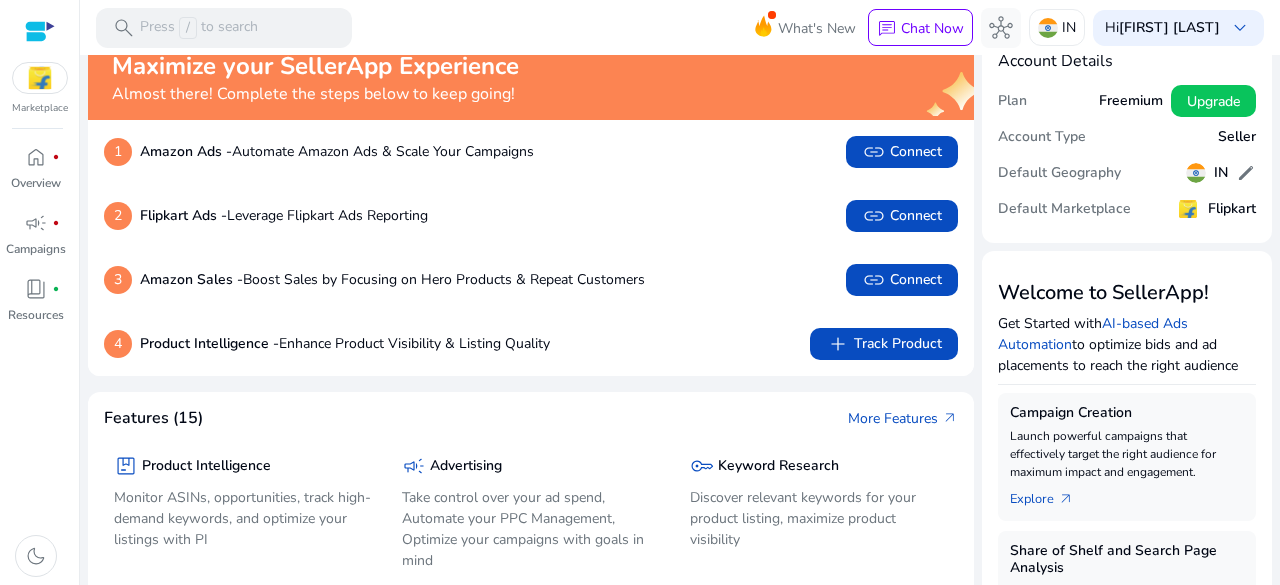 scroll, scrollTop: 0, scrollLeft: 0, axis: both 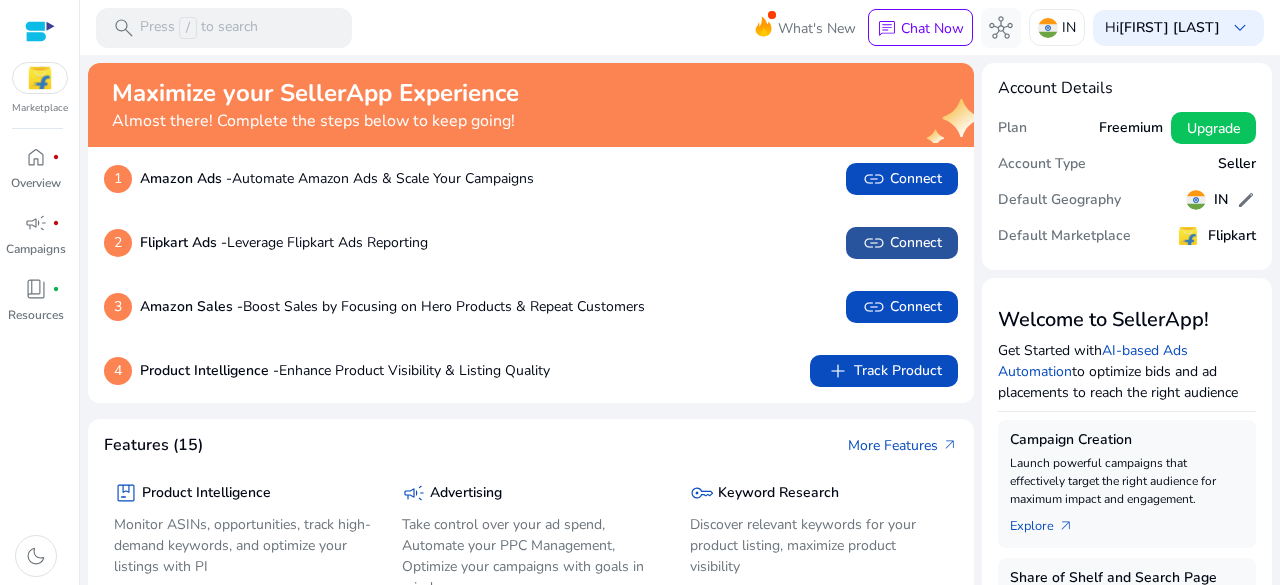 click 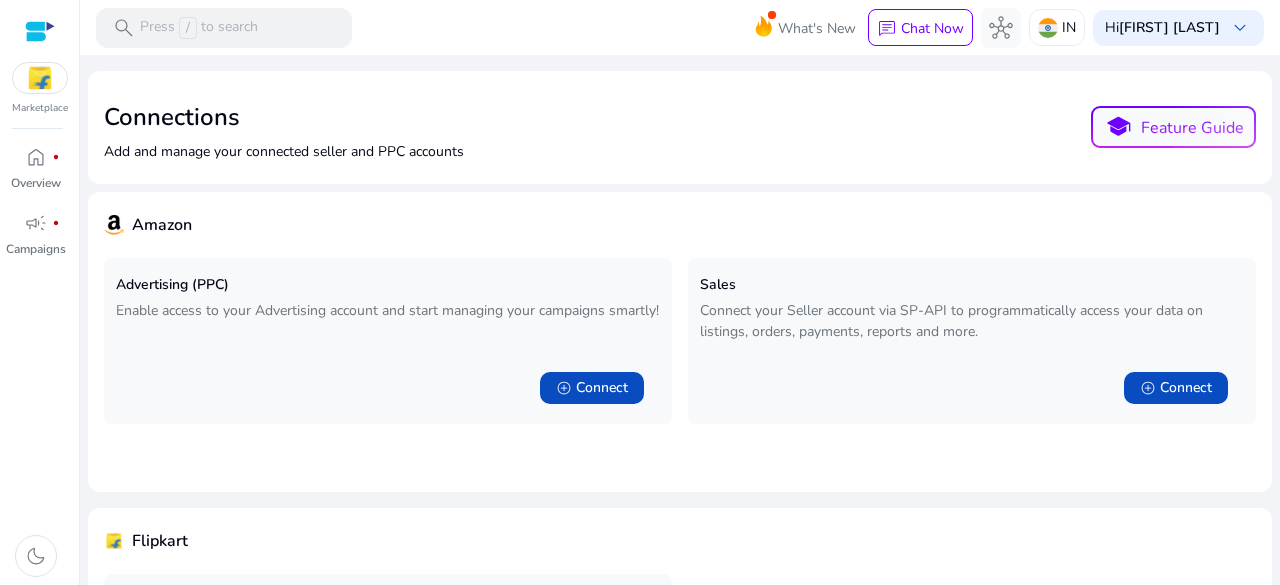 scroll, scrollTop: 222, scrollLeft: 0, axis: vertical 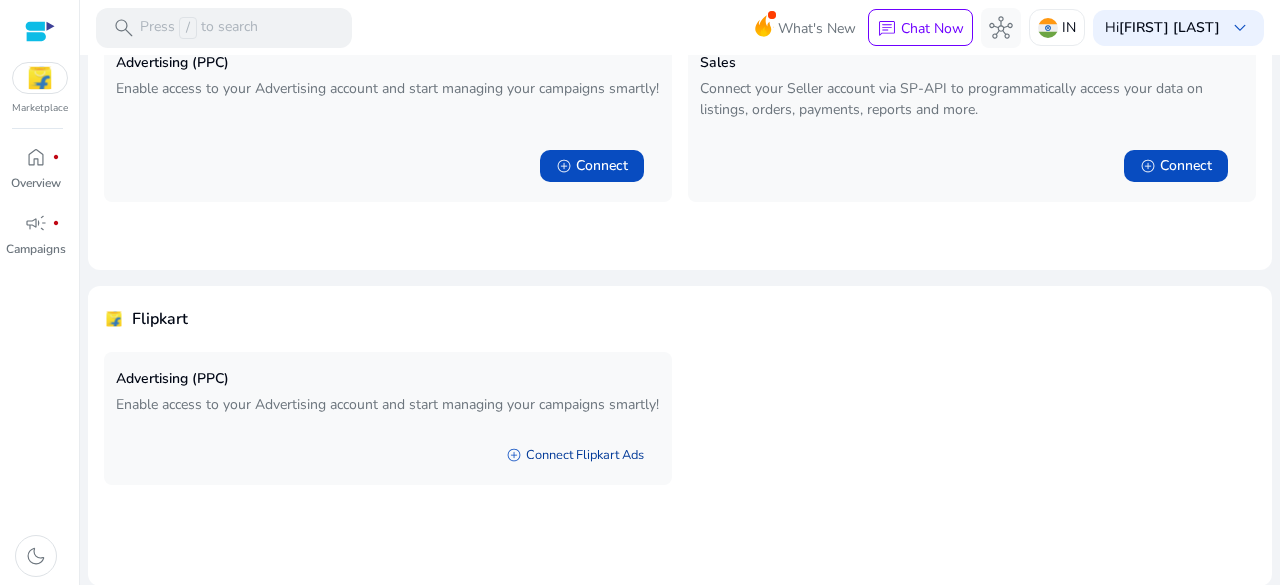 click on "add_circle   Connect Flipkart Ads" 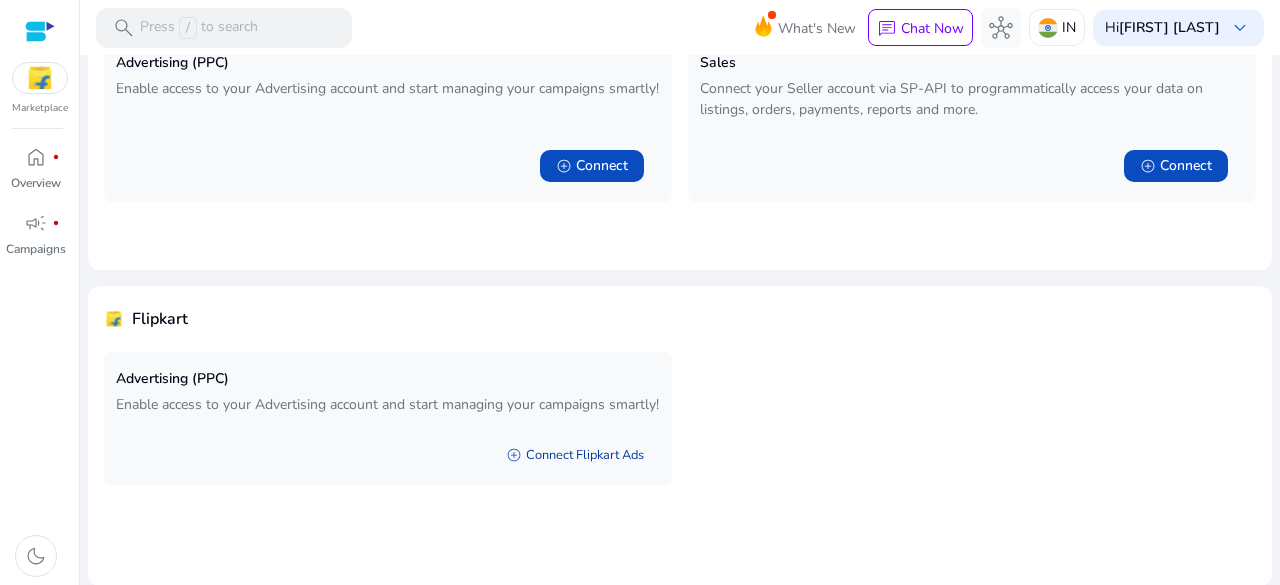 scroll, scrollTop: 0, scrollLeft: 0, axis: both 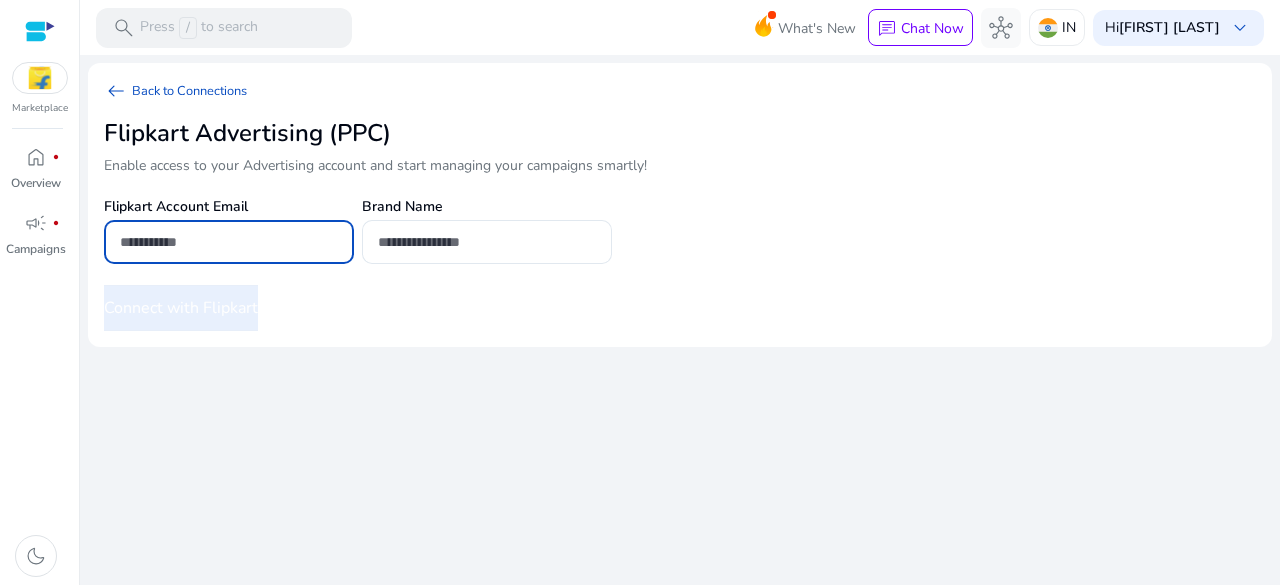 click at bounding box center [229, 242] 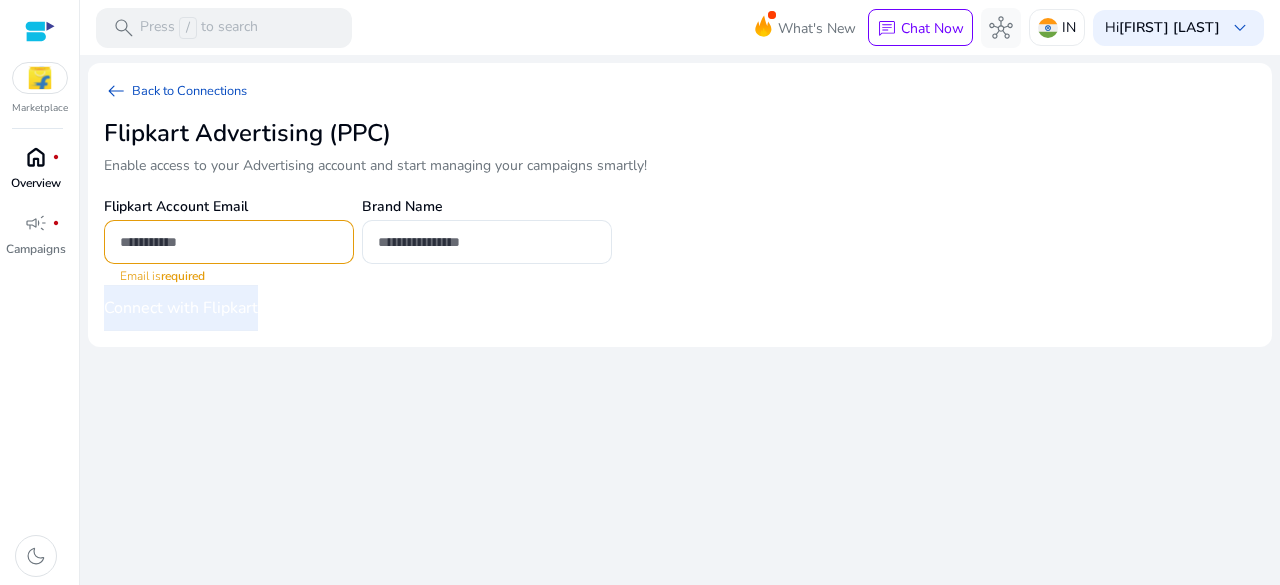 click on "Overview" at bounding box center [36, 183] 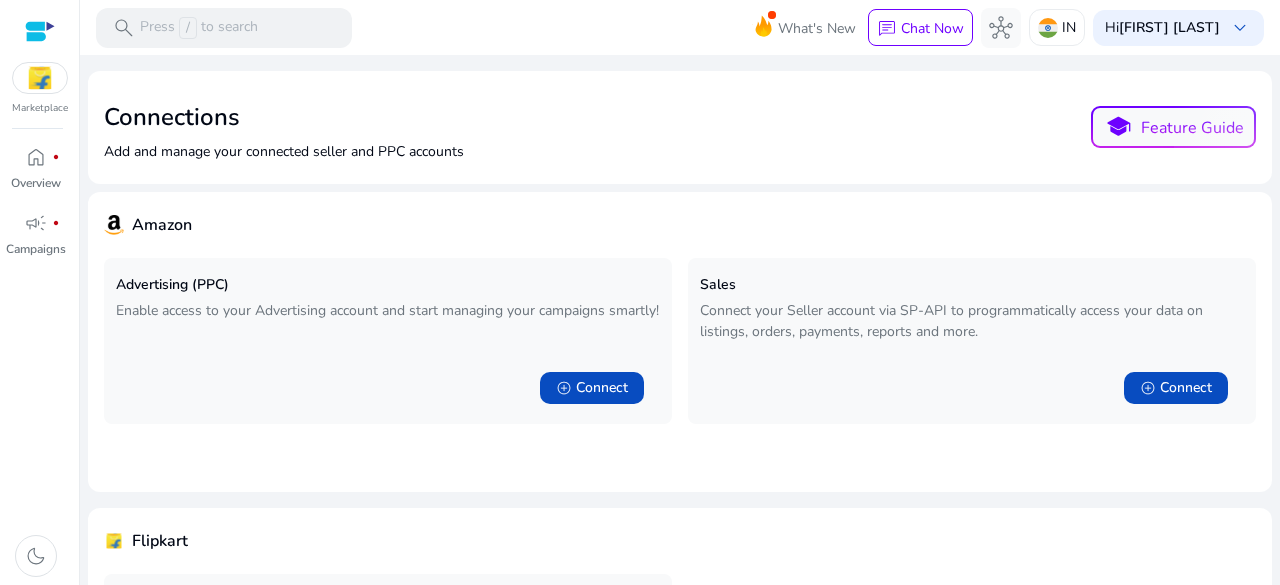 scroll, scrollTop: 222, scrollLeft: 0, axis: vertical 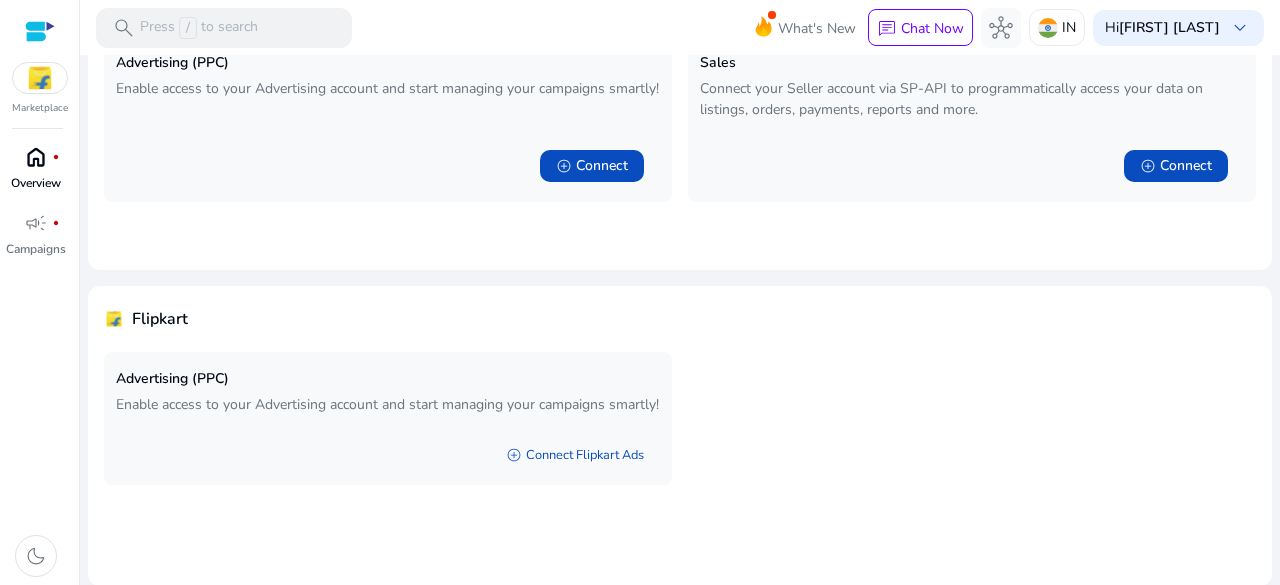 click on "home   fiber_manual_record   Overview" at bounding box center (35, 174) 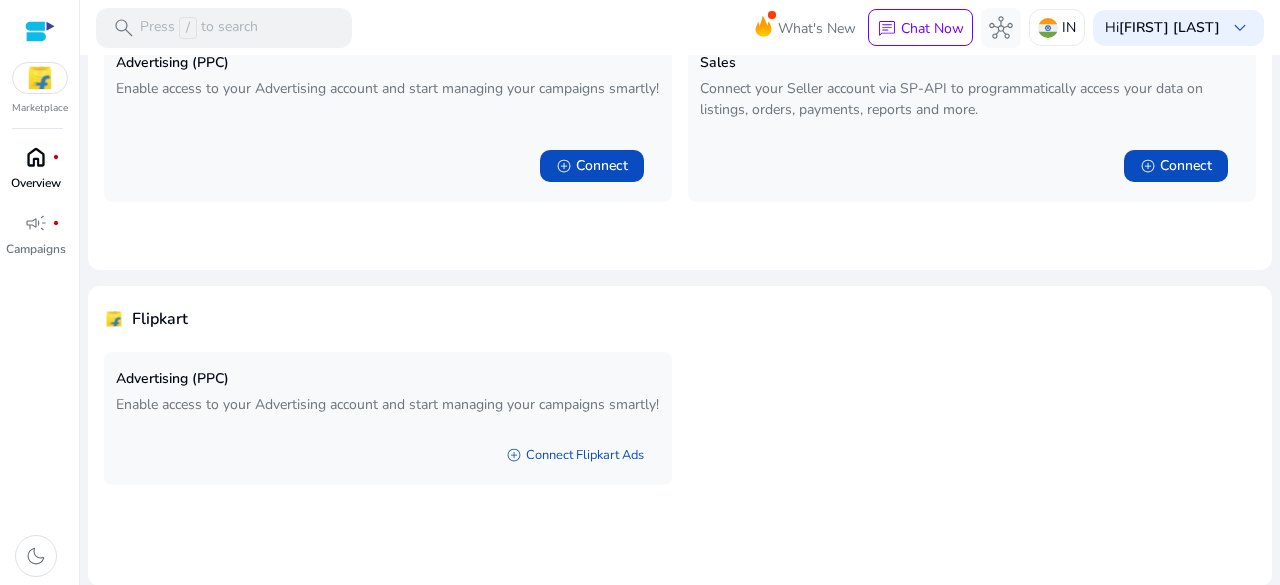 scroll, scrollTop: 0, scrollLeft: 0, axis: both 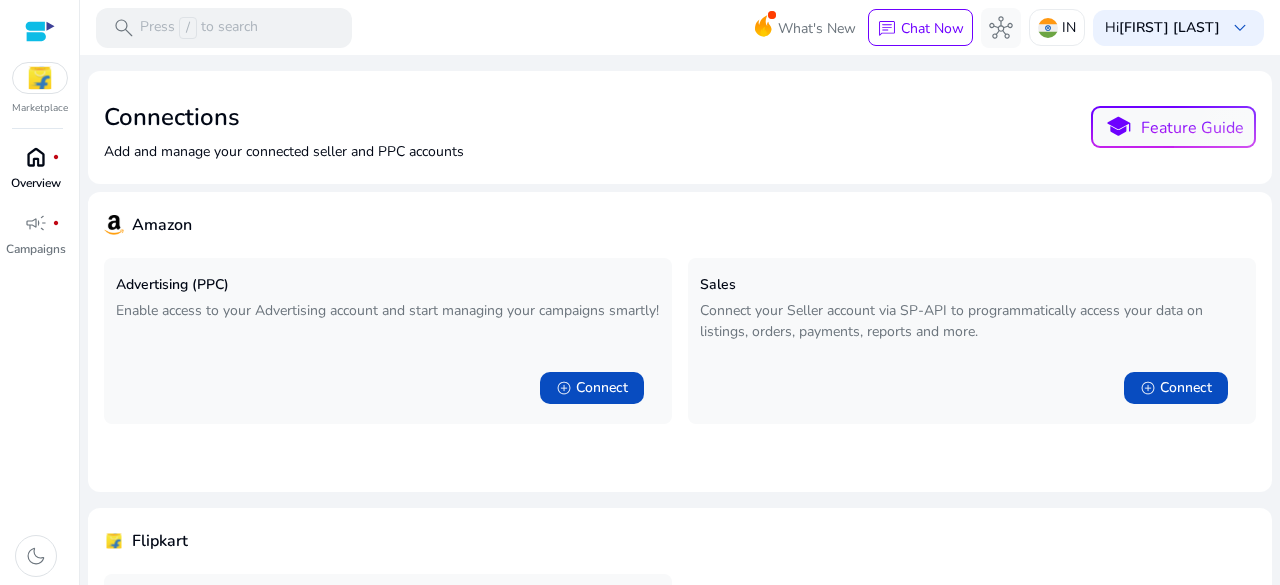drag, startPoint x: 0, startPoint y: 141, endPoint x: 24, endPoint y: 145, distance: 24.33105 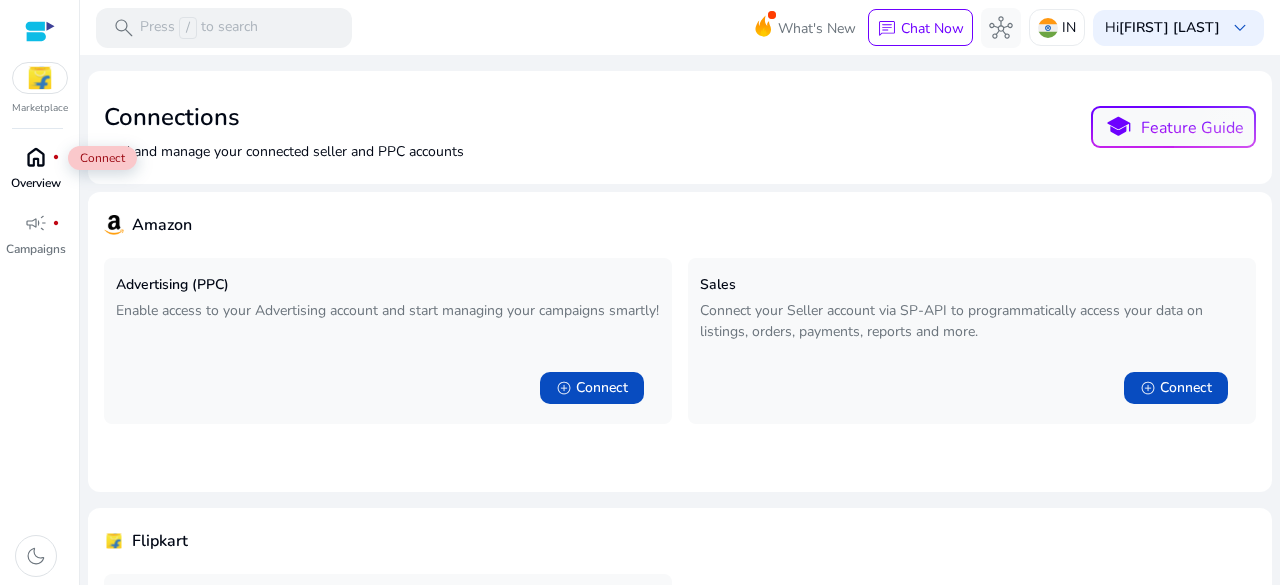 click on "home" at bounding box center (36, 157) 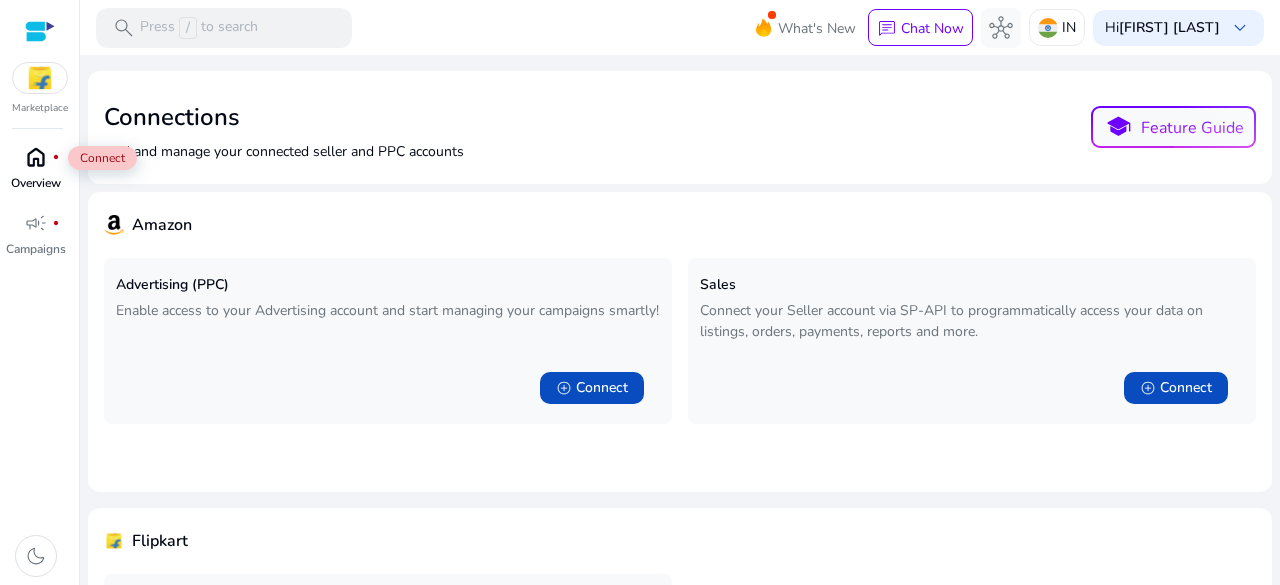 click on "home" at bounding box center [36, 157] 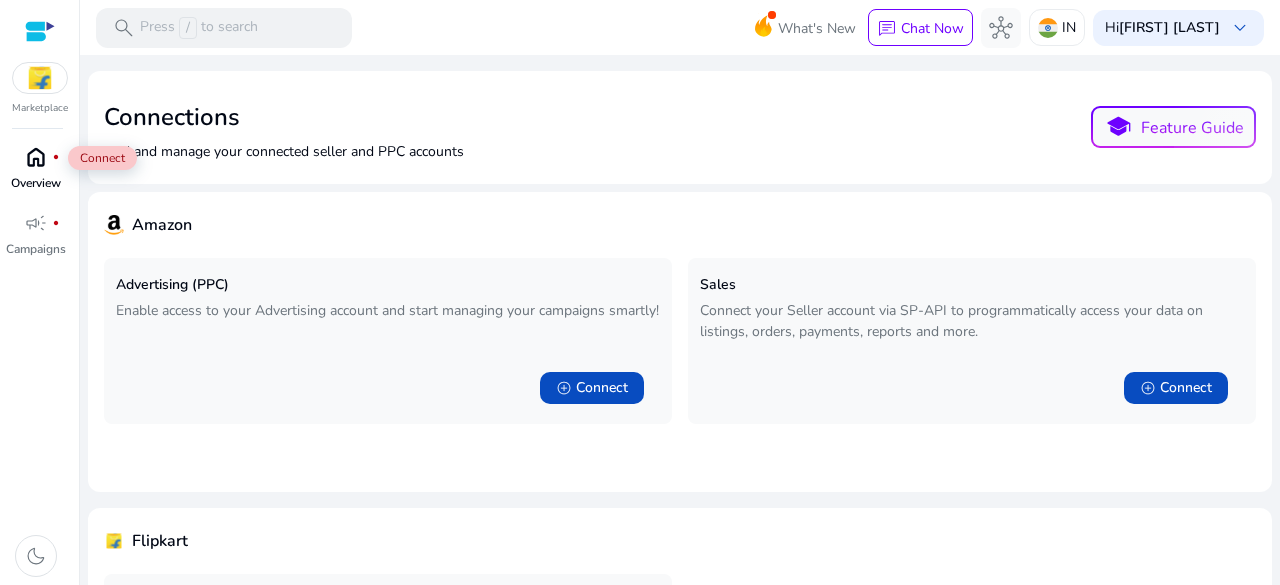 click on "home" at bounding box center (36, 157) 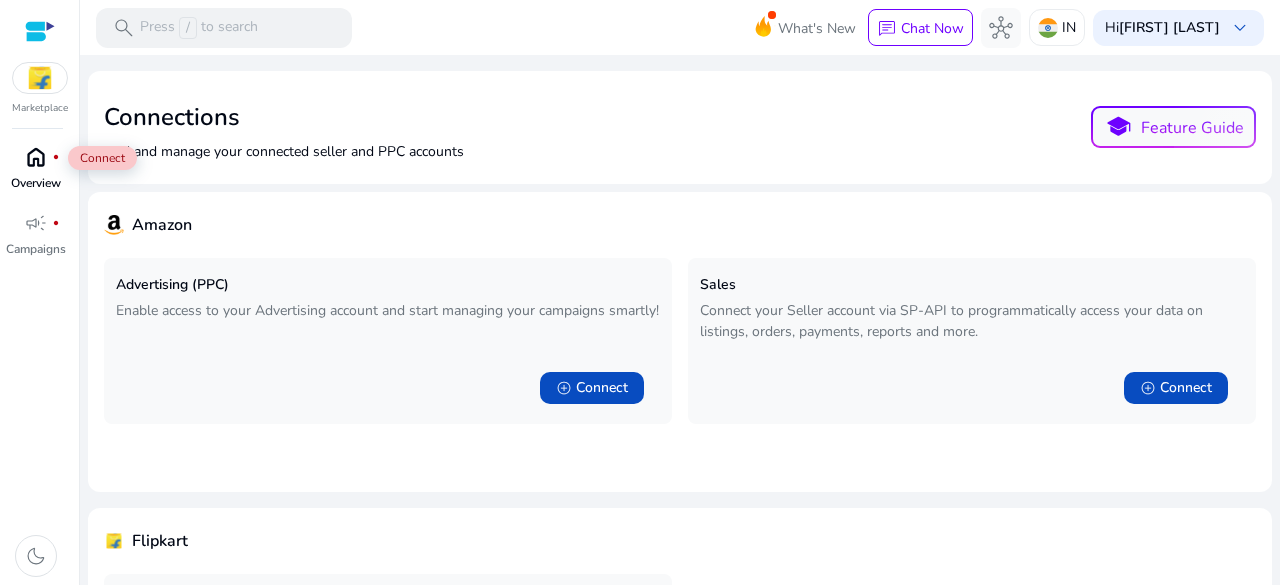 click on "home" at bounding box center [36, 157] 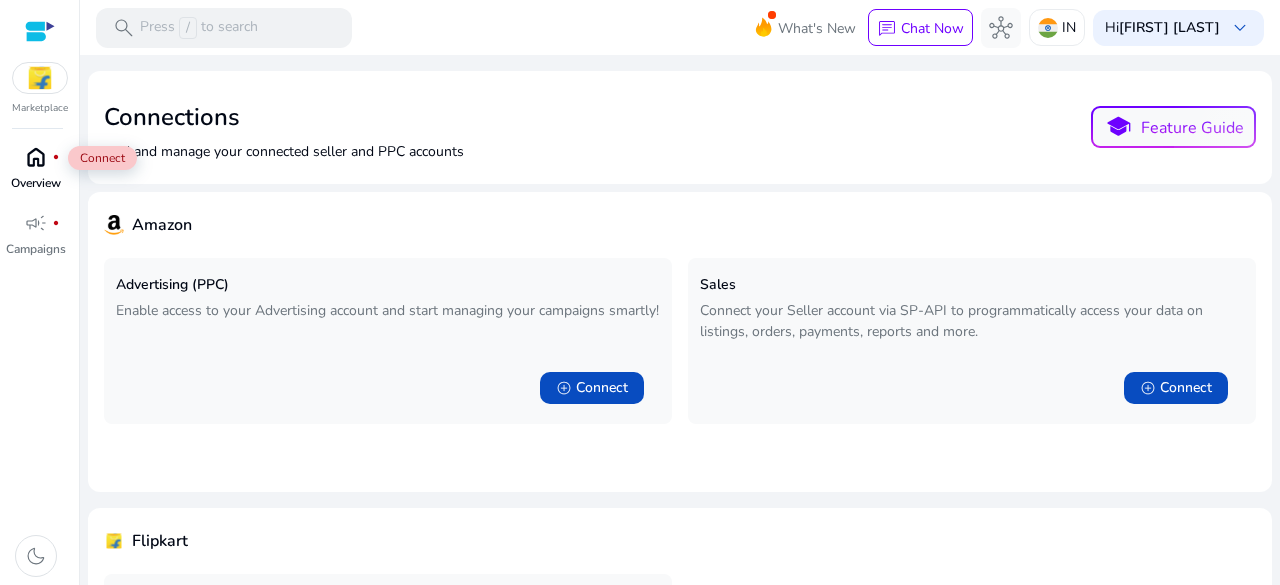 click on "home" at bounding box center (36, 157) 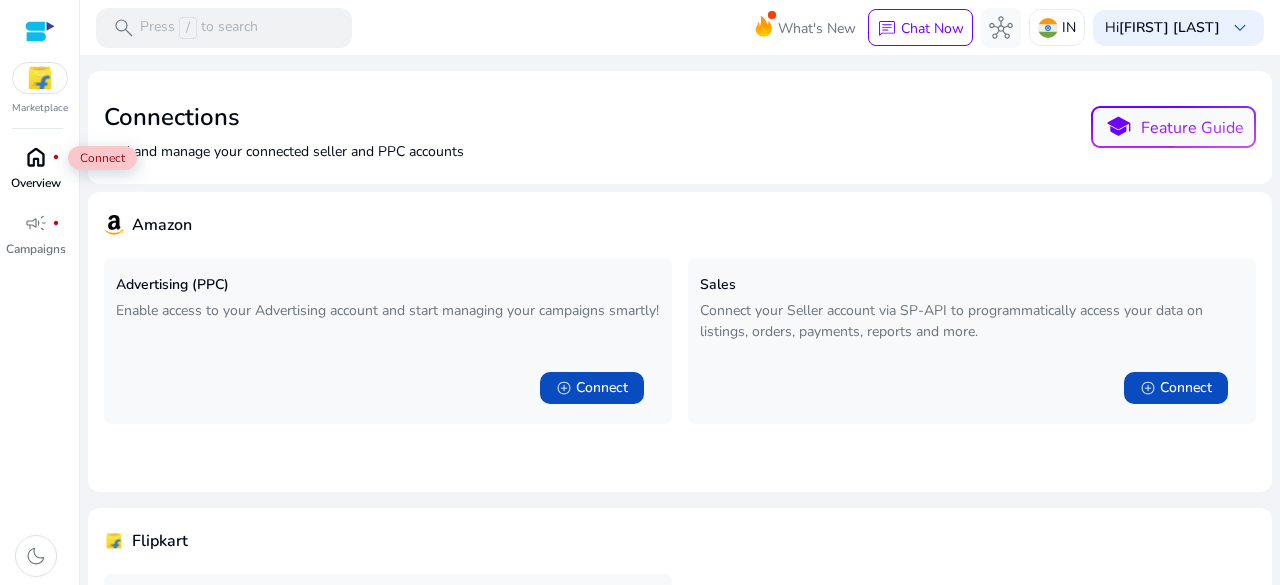 click on "home" at bounding box center (36, 157) 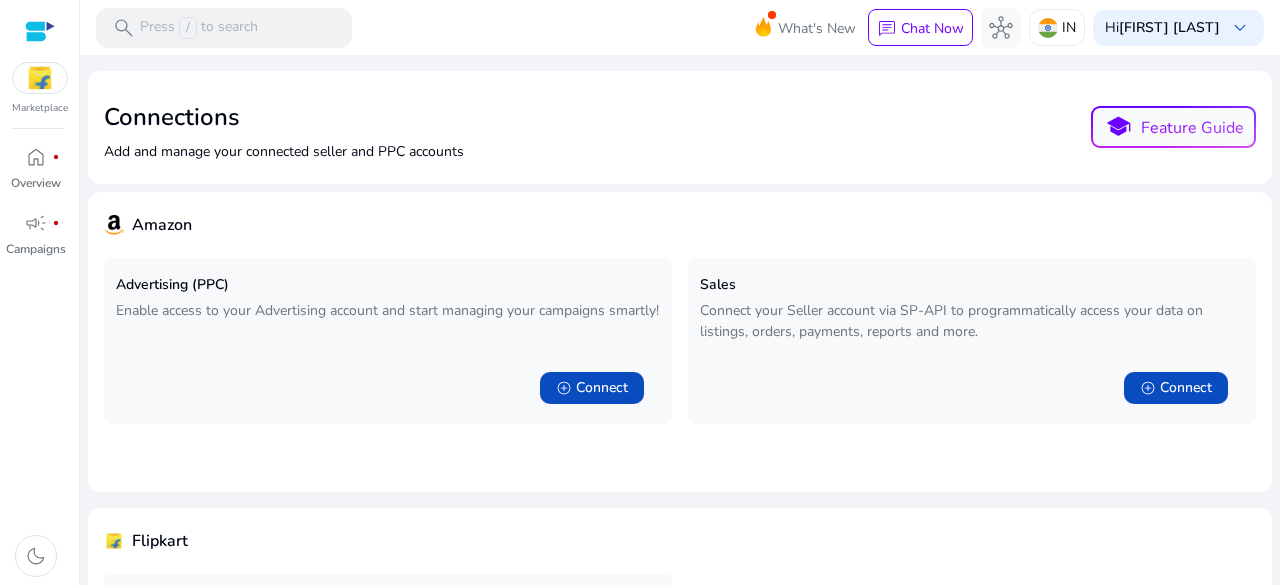 scroll, scrollTop: 222, scrollLeft: 0, axis: vertical 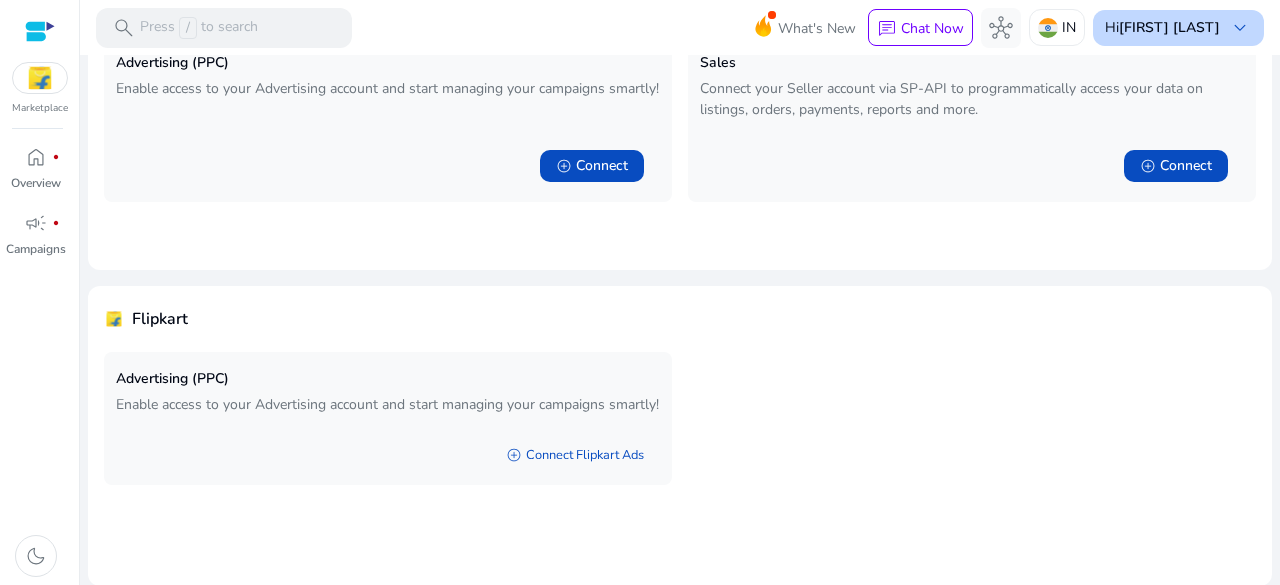 click on "[FIRST] [LAST]" at bounding box center (1169, 27) 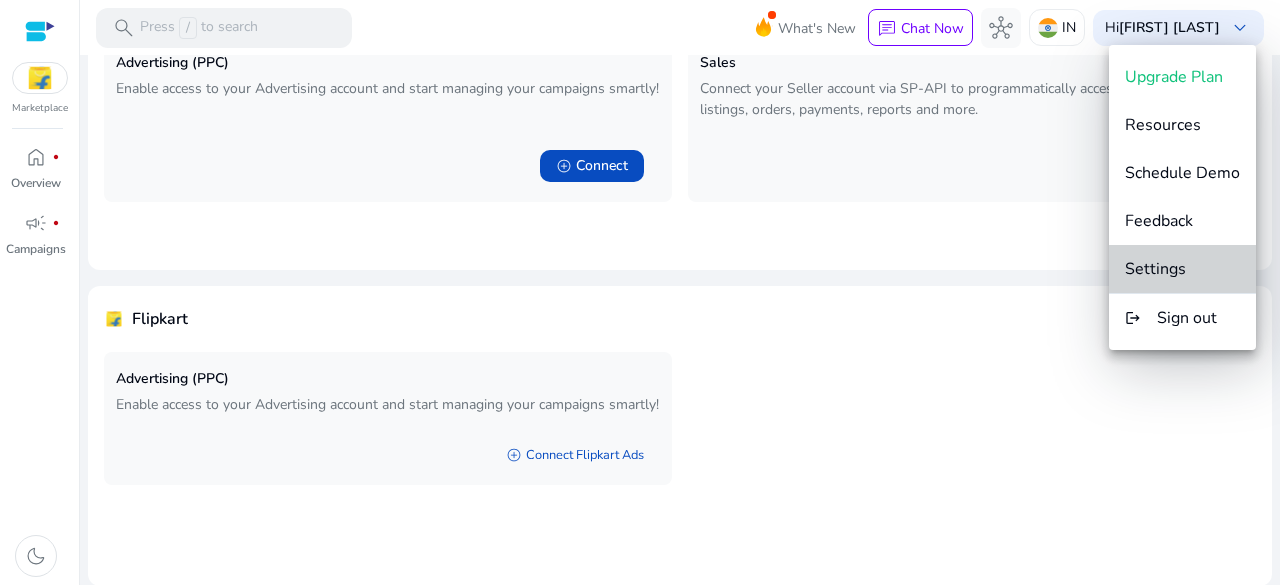 click on "Settings" at bounding box center [1182, 269] 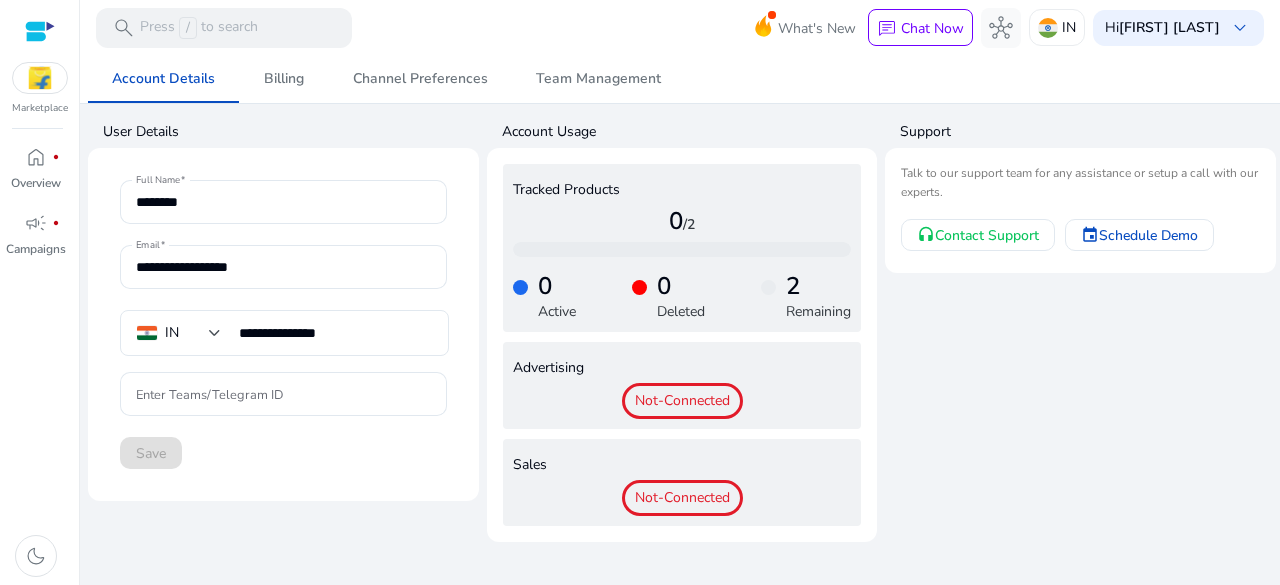 scroll, scrollTop: 0, scrollLeft: 0, axis: both 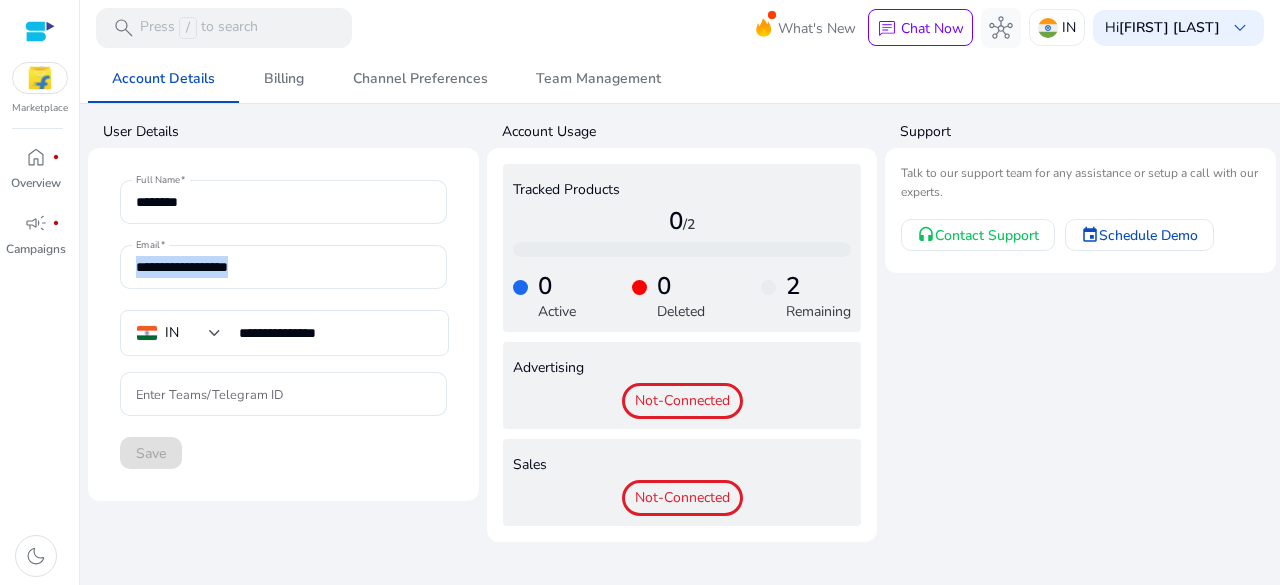 drag, startPoint x: 198, startPoint y: 297, endPoint x: 104, endPoint y: 277, distance: 96.10411 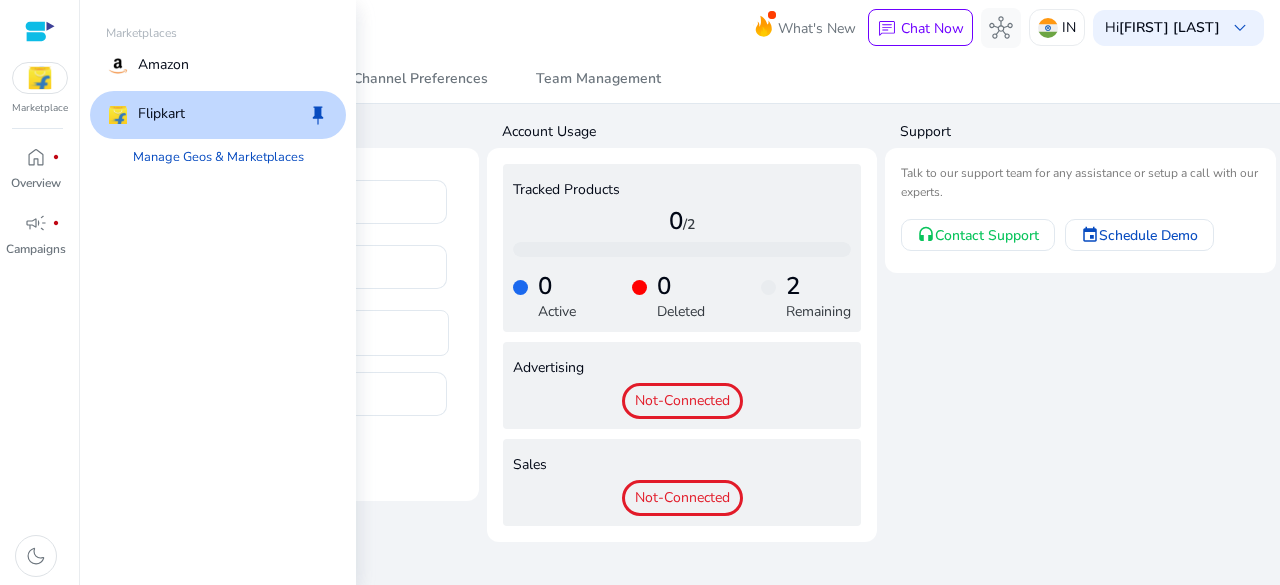 click at bounding box center [40, 78] 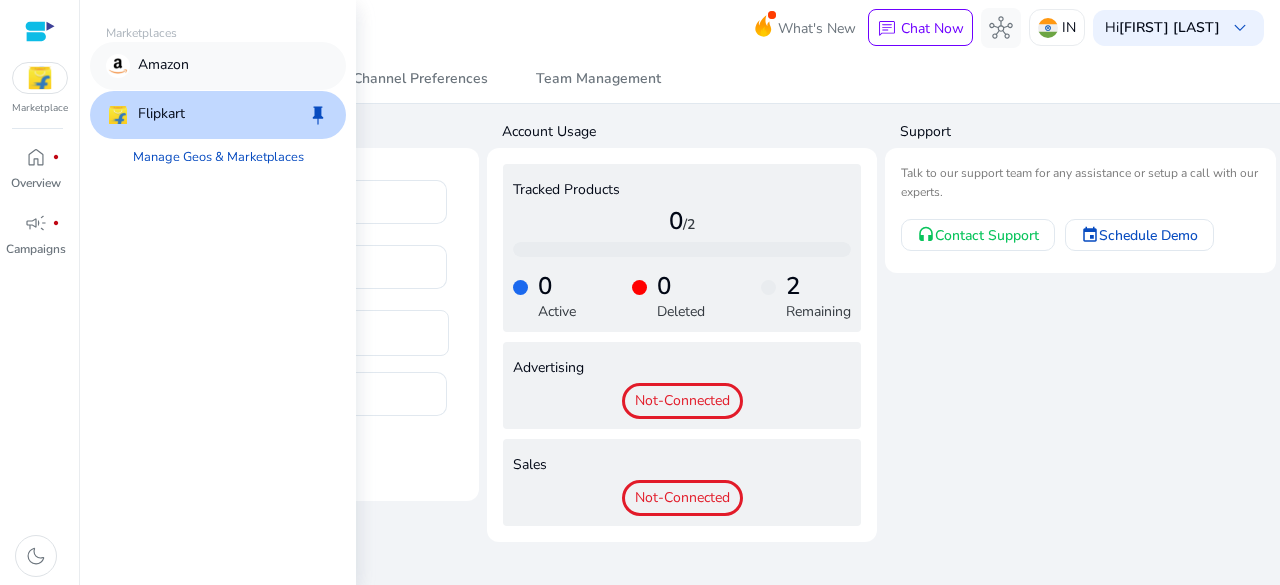 click on "Amazon" at bounding box center [163, 66] 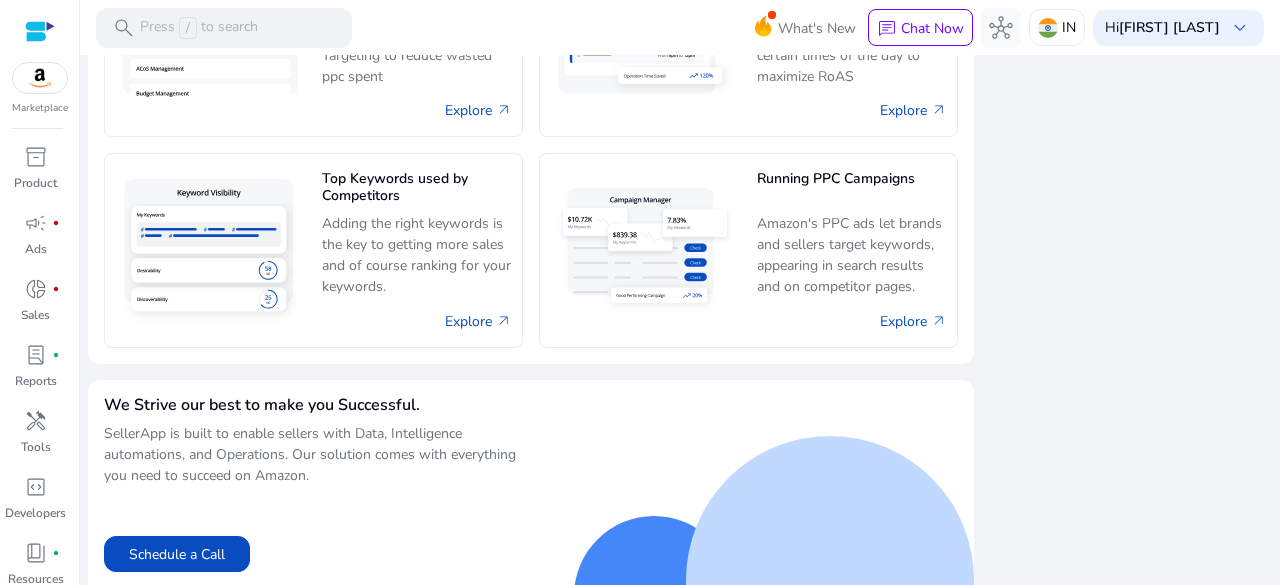 scroll, scrollTop: 1452, scrollLeft: 0, axis: vertical 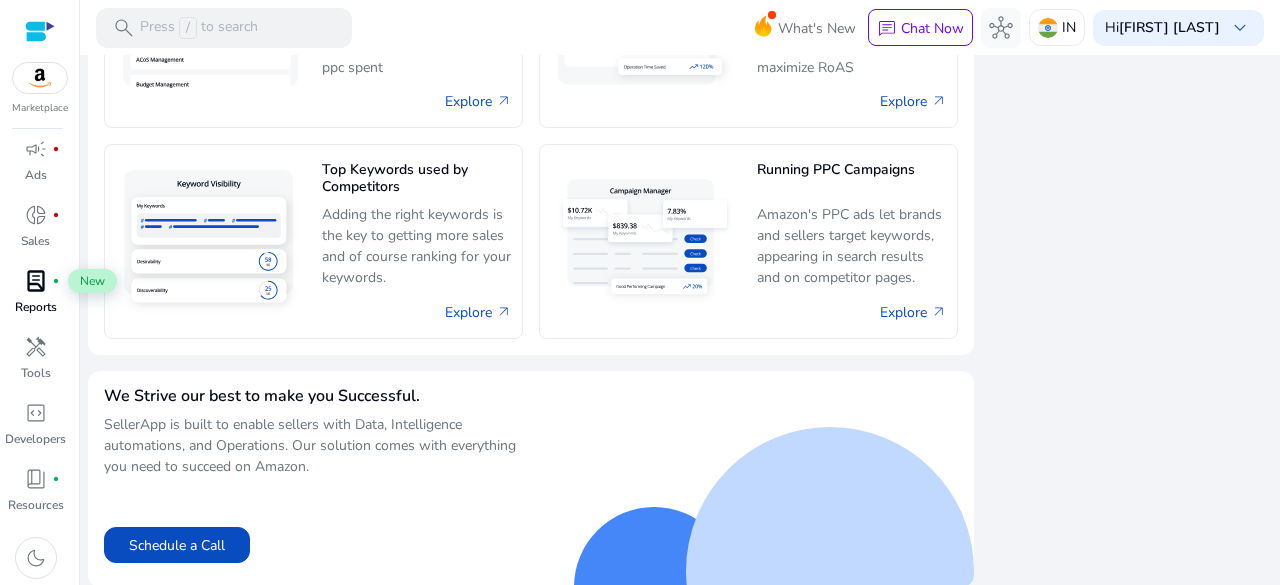 click on "lab_profile" at bounding box center (36, 281) 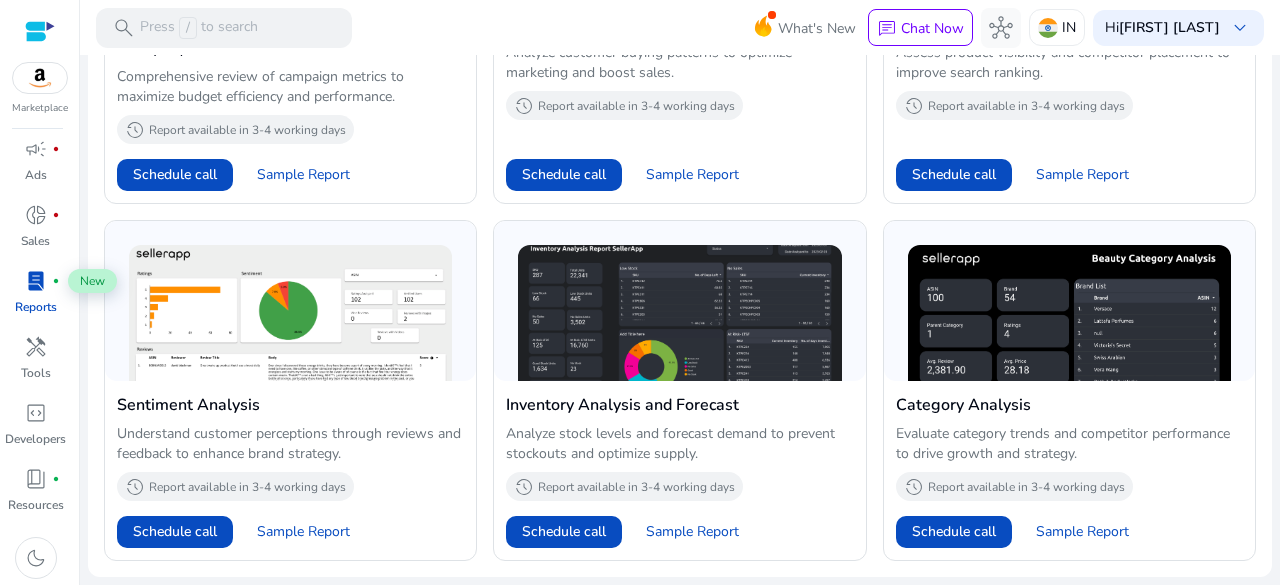 scroll, scrollTop: 0, scrollLeft: 0, axis: both 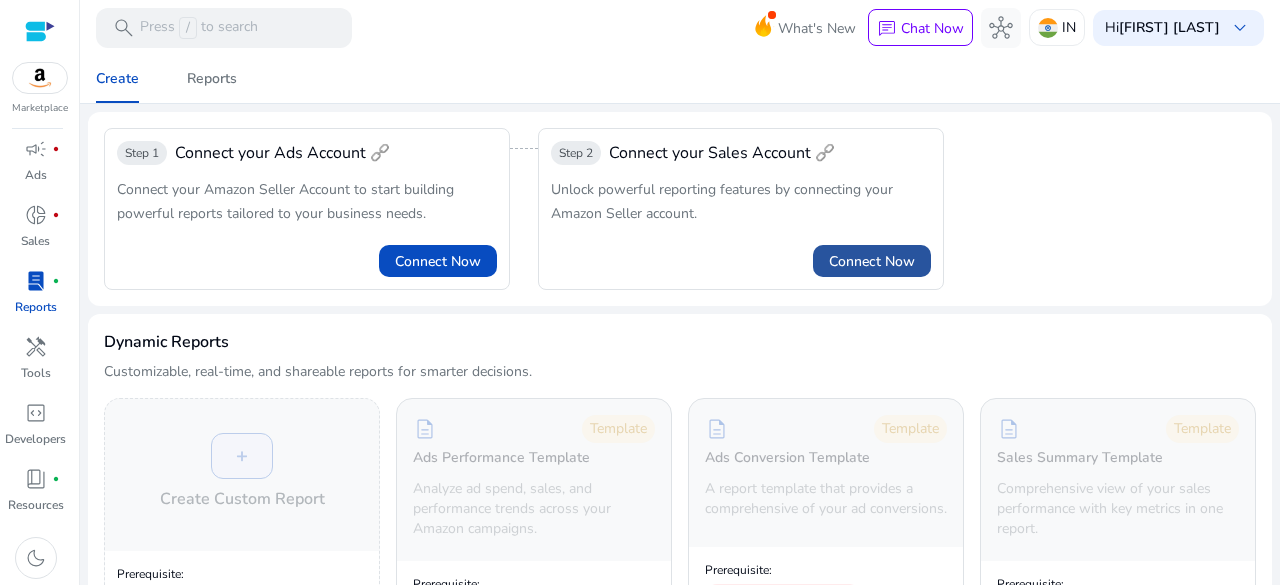 click 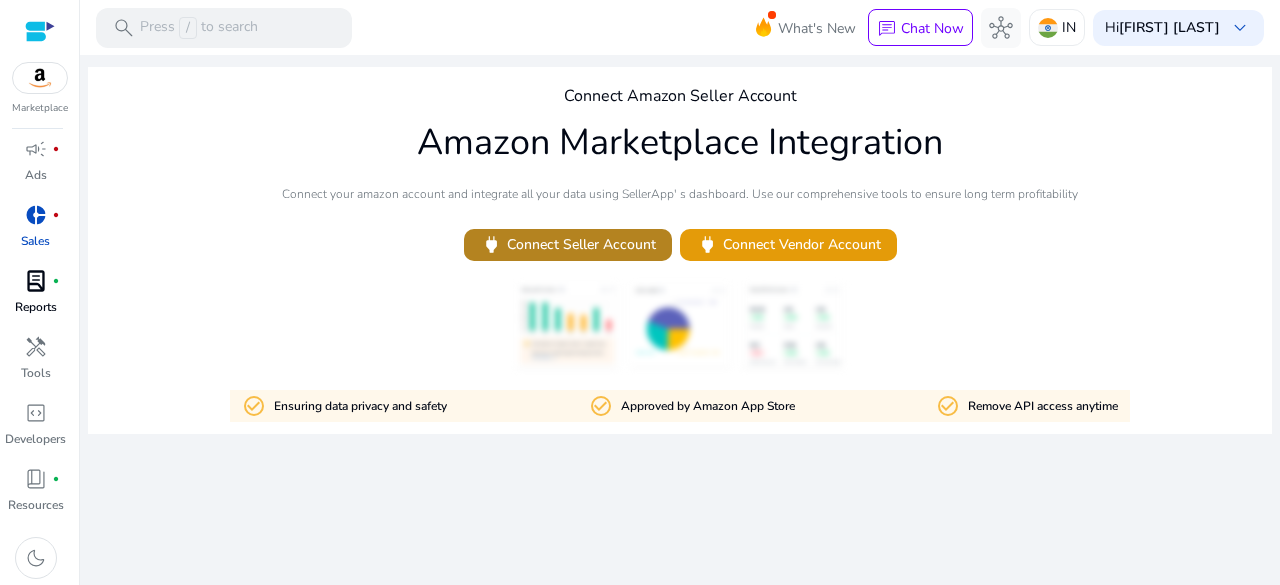 click on "power   Connect Seller Account" 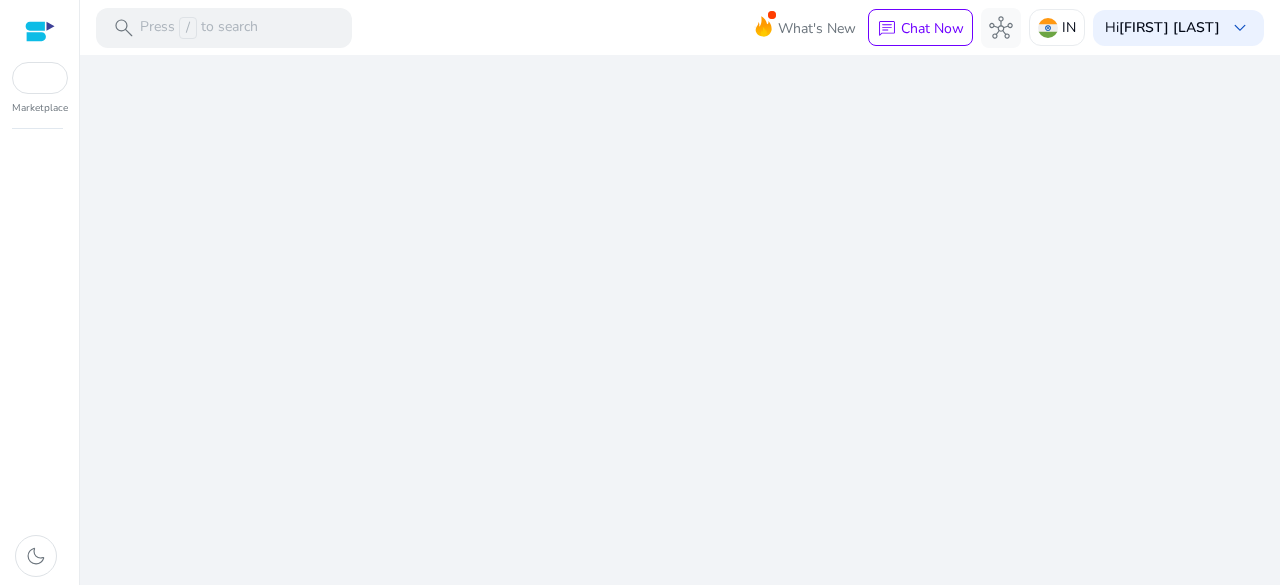scroll, scrollTop: 0, scrollLeft: 0, axis: both 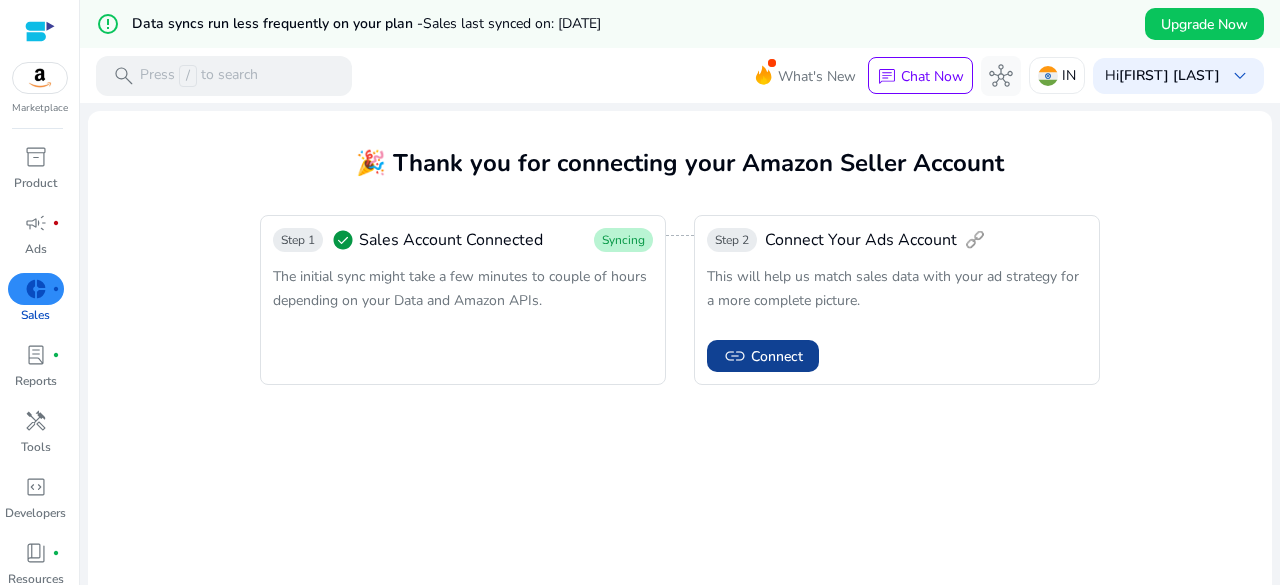 click on "link   Connect" 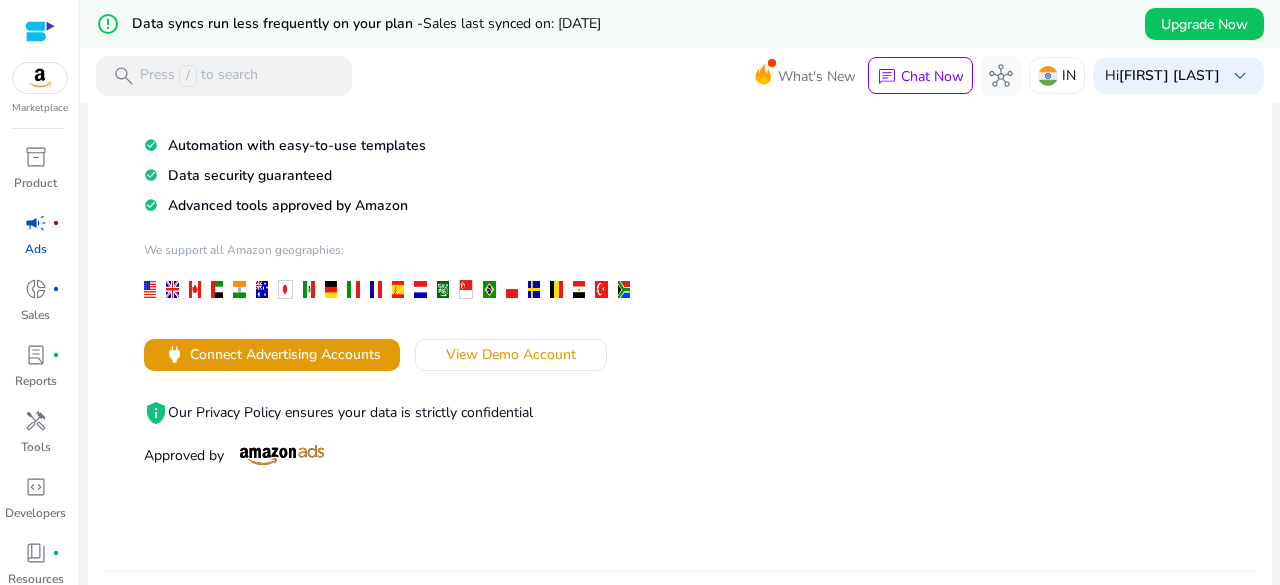 scroll, scrollTop: 234, scrollLeft: 0, axis: vertical 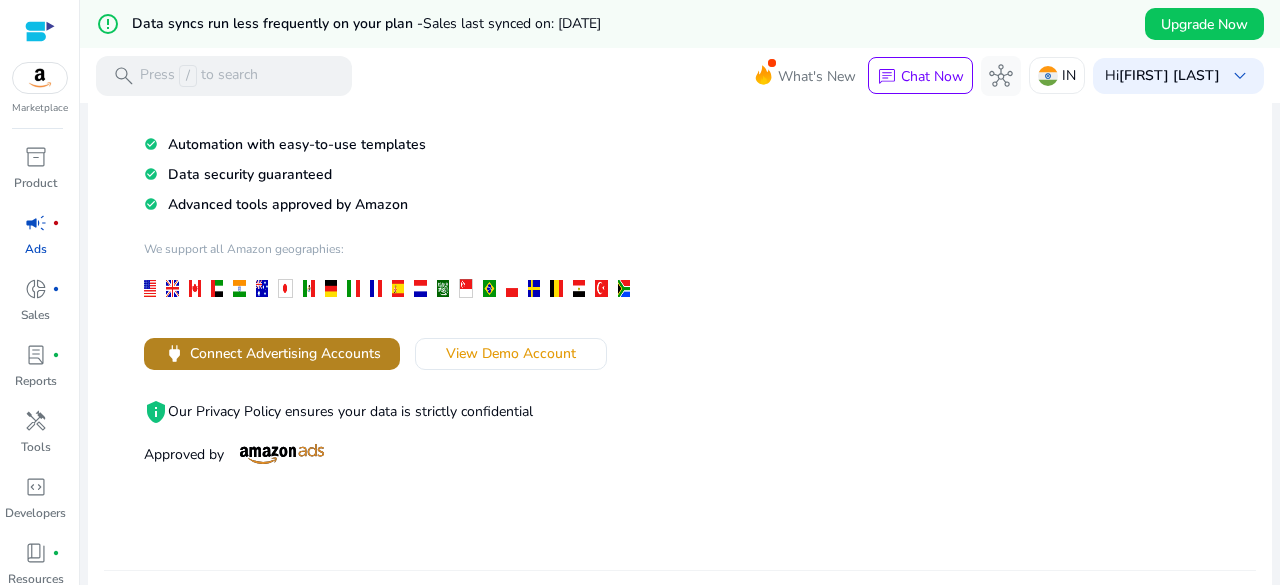 click on "Connect Advertising Accounts" 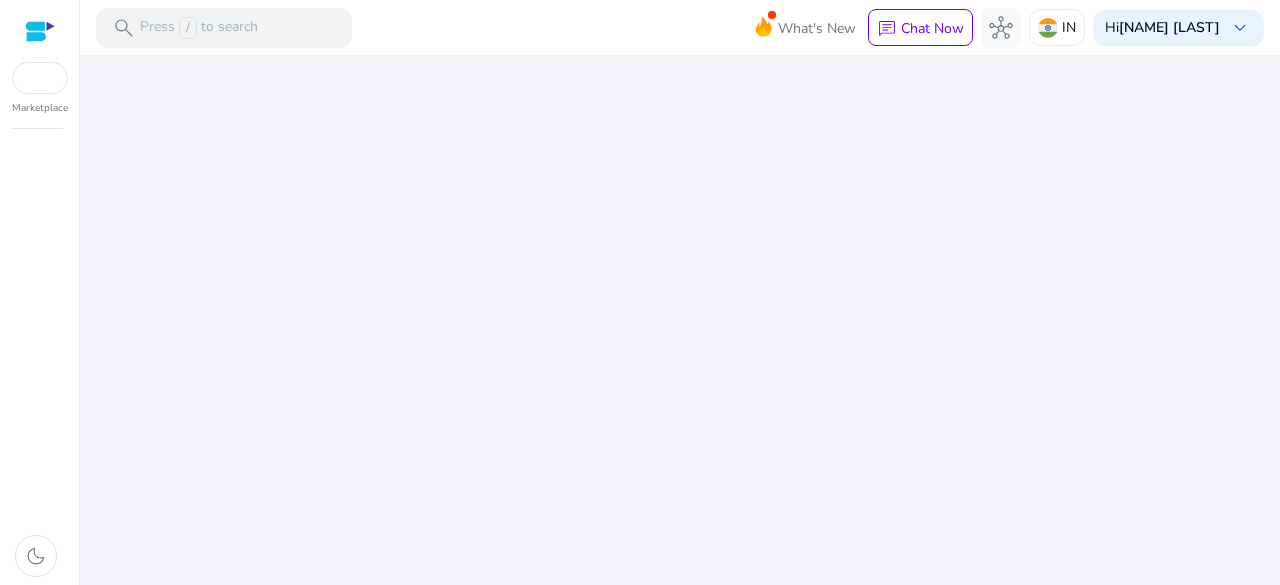 scroll, scrollTop: 0, scrollLeft: 0, axis: both 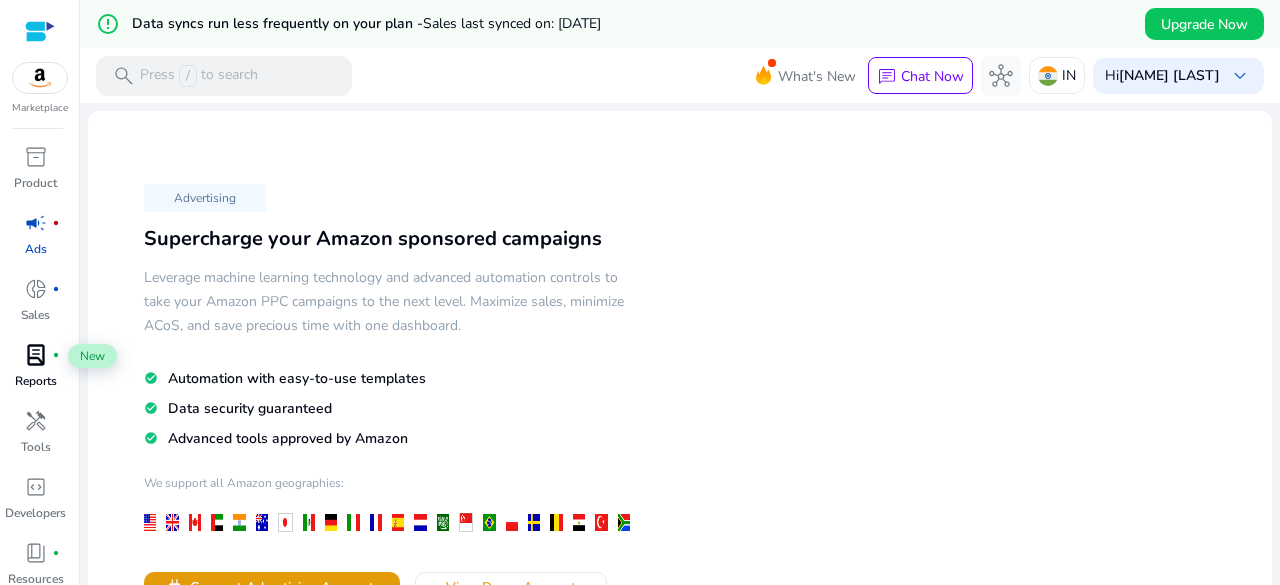 click on "lab_profile" at bounding box center [36, 355] 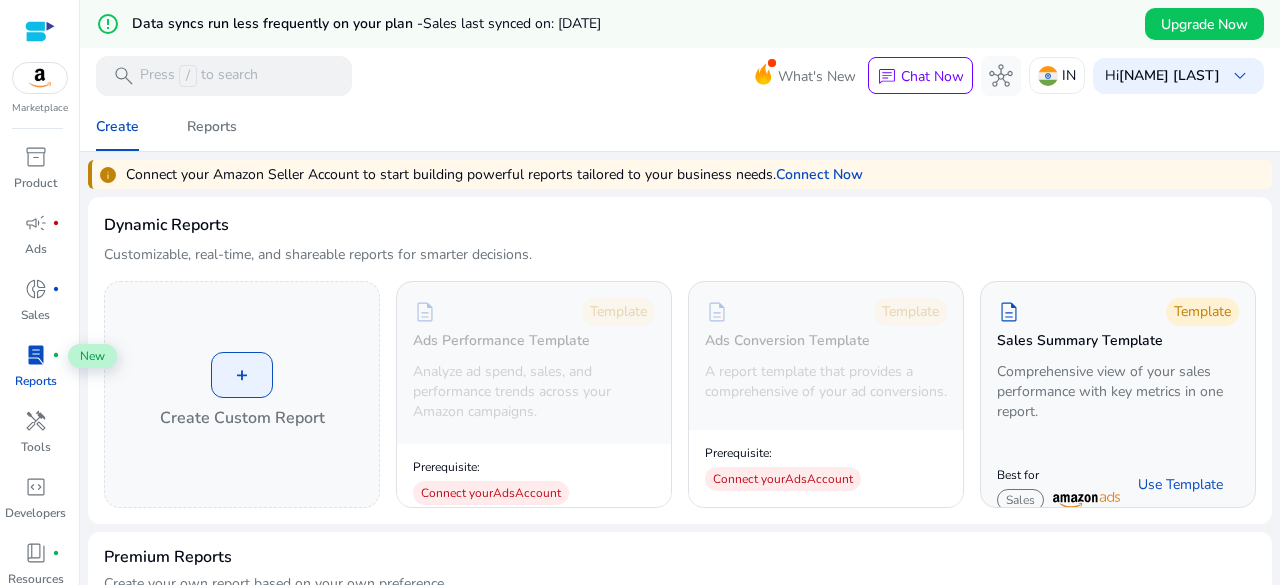 click on "lab_profile" at bounding box center (36, 355) 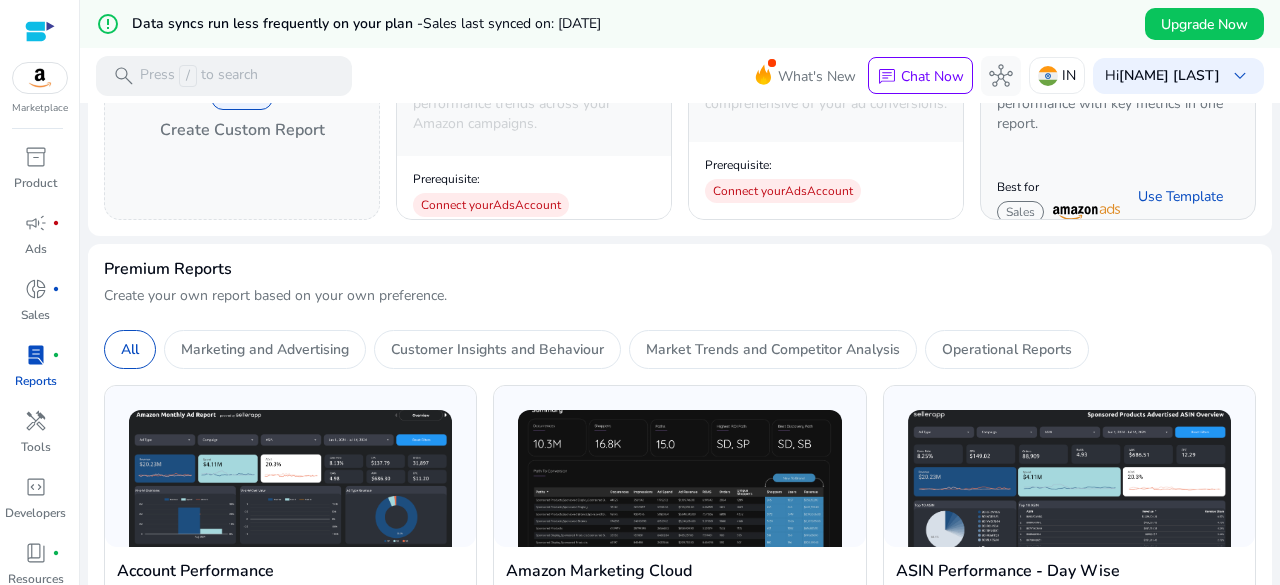 scroll, scrollTop: 0, scrollLeft: 0, axis: both 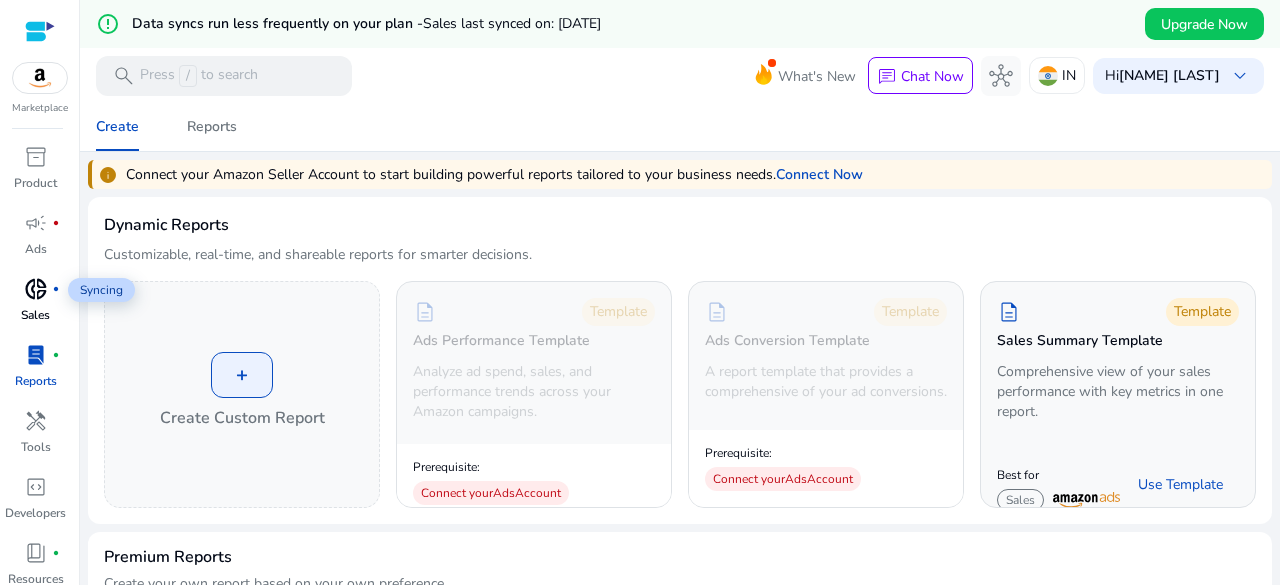 click on "donut_small   fiber_manual_record" at bounding box center [36, 289] 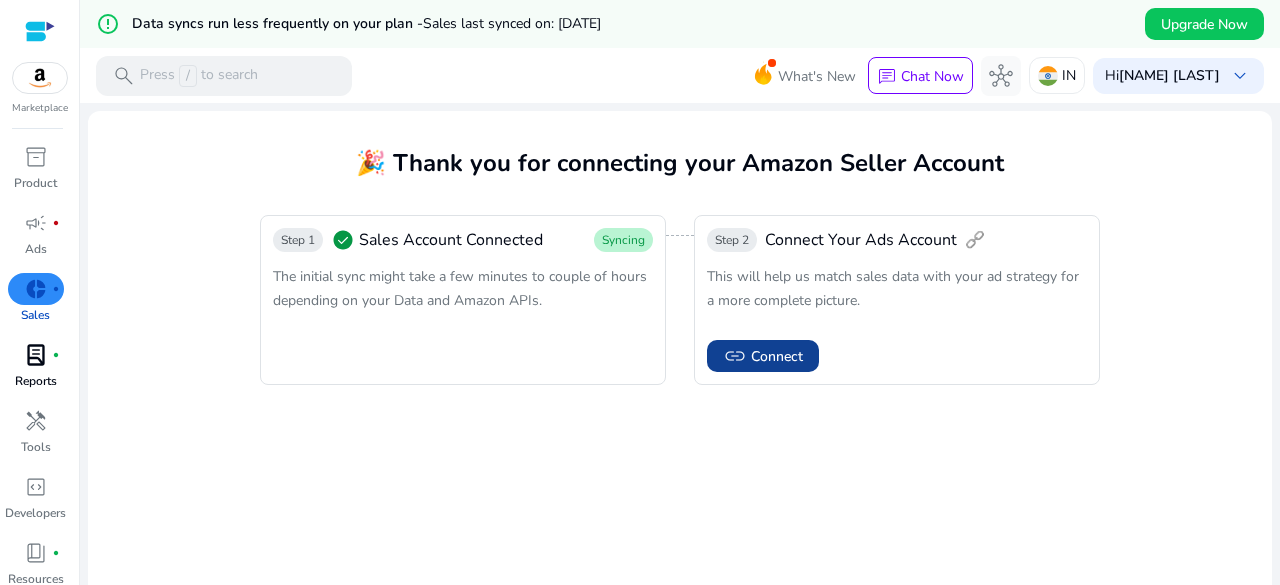 click on "link" 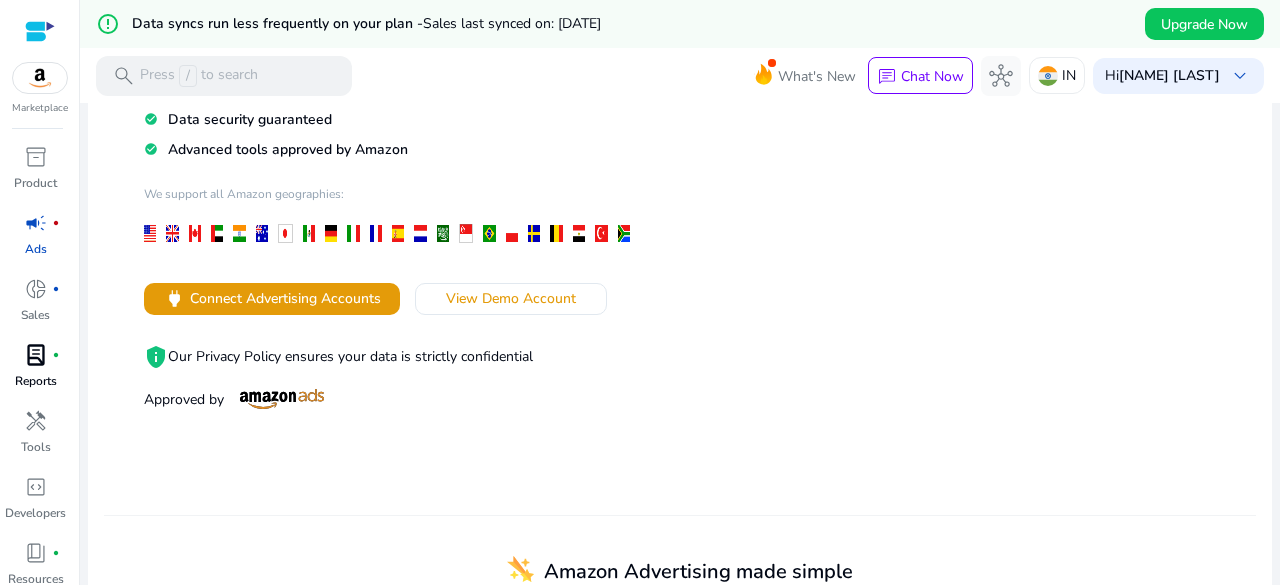 scroll, scrollTop: 305, scrollLeft: 0, axis: vertical 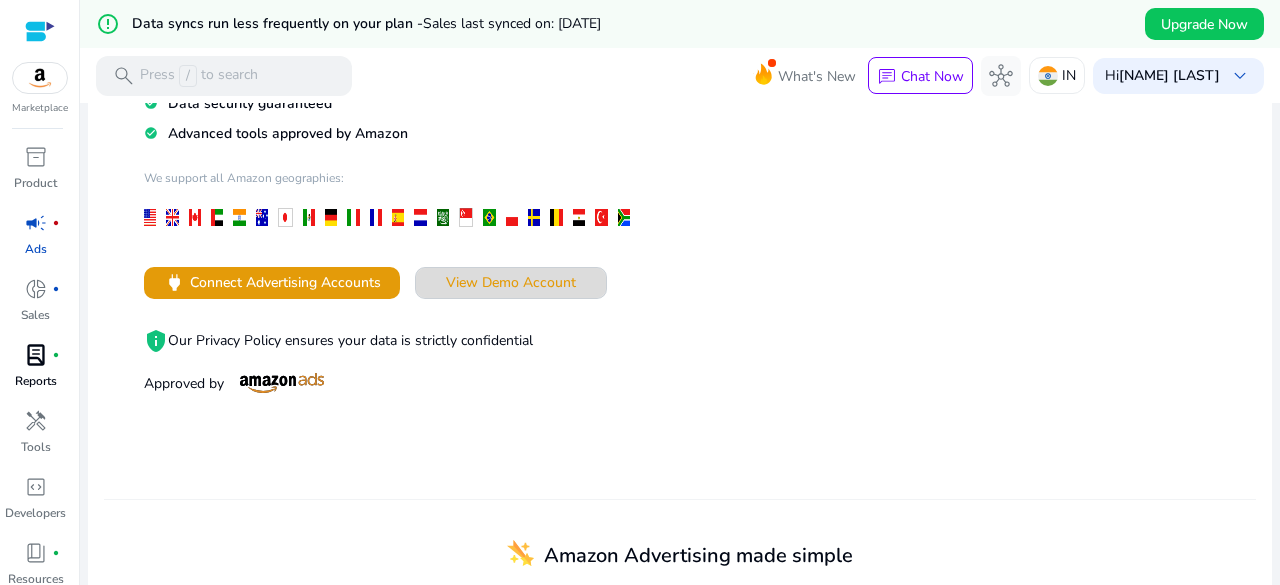 click on "View Demo Account" 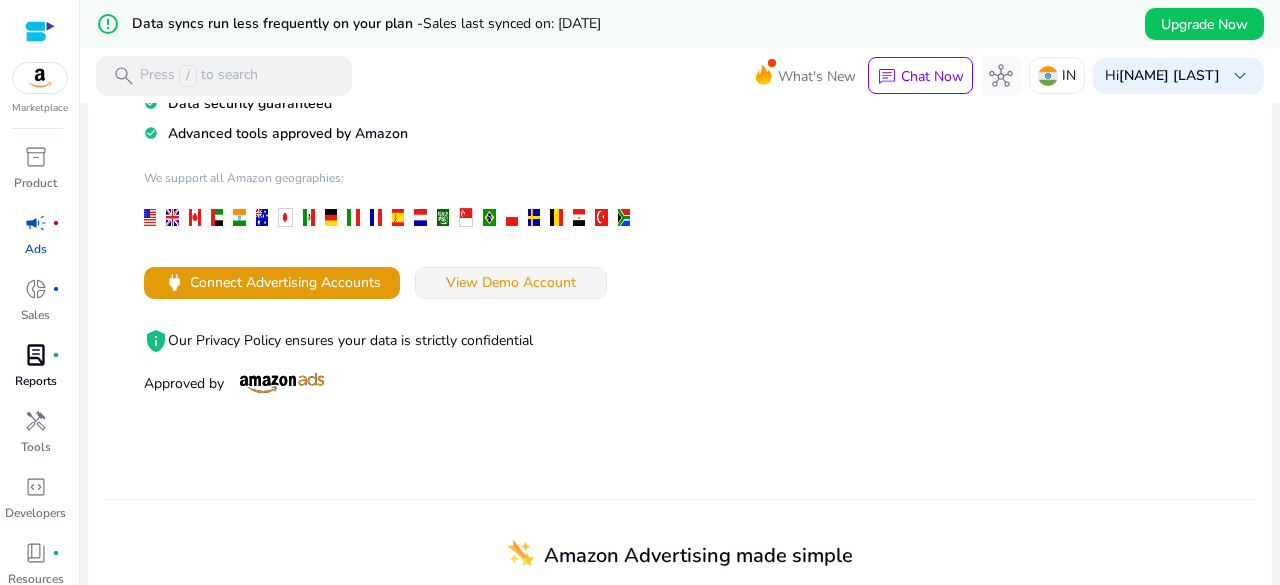 scroll, scrollTop: 0, scrollLeft: 0, axis: both 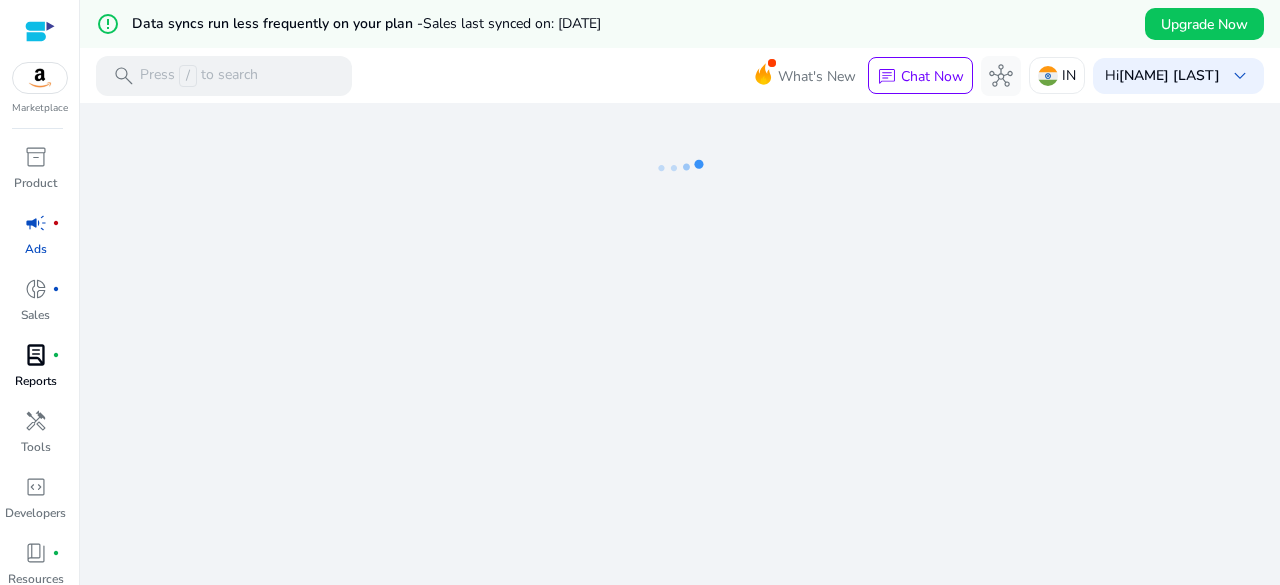 click on "We are getting things ready for you..." 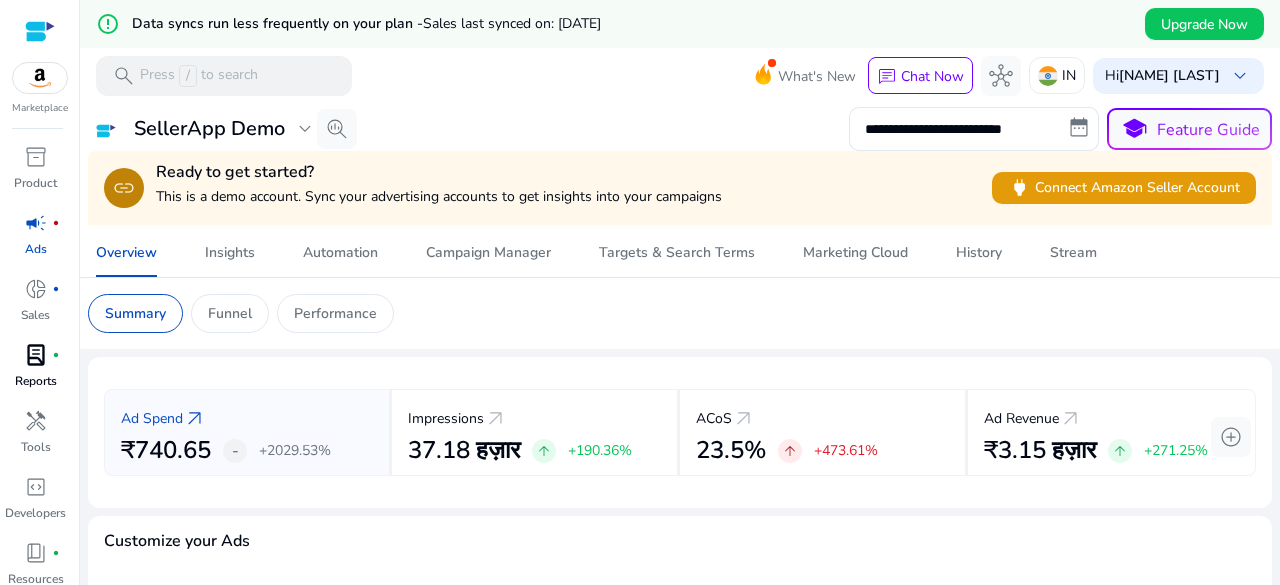 scroll, scrollTop: 0, scrollLeft: 0, axis: both 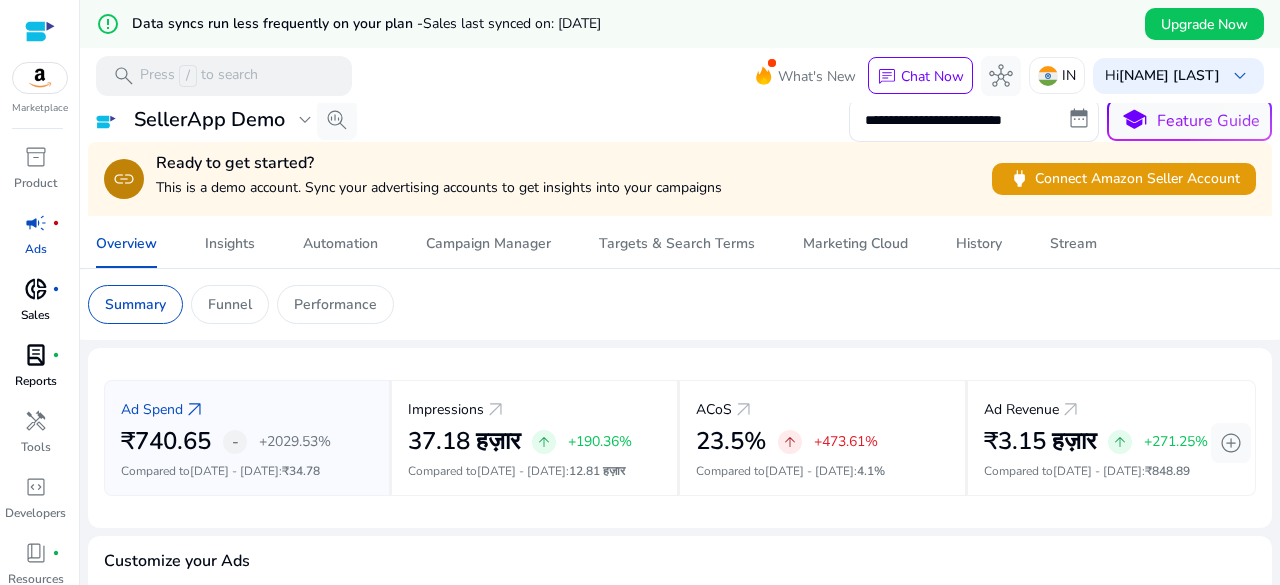 click on "donut_small" at bounding box center (36, 289) 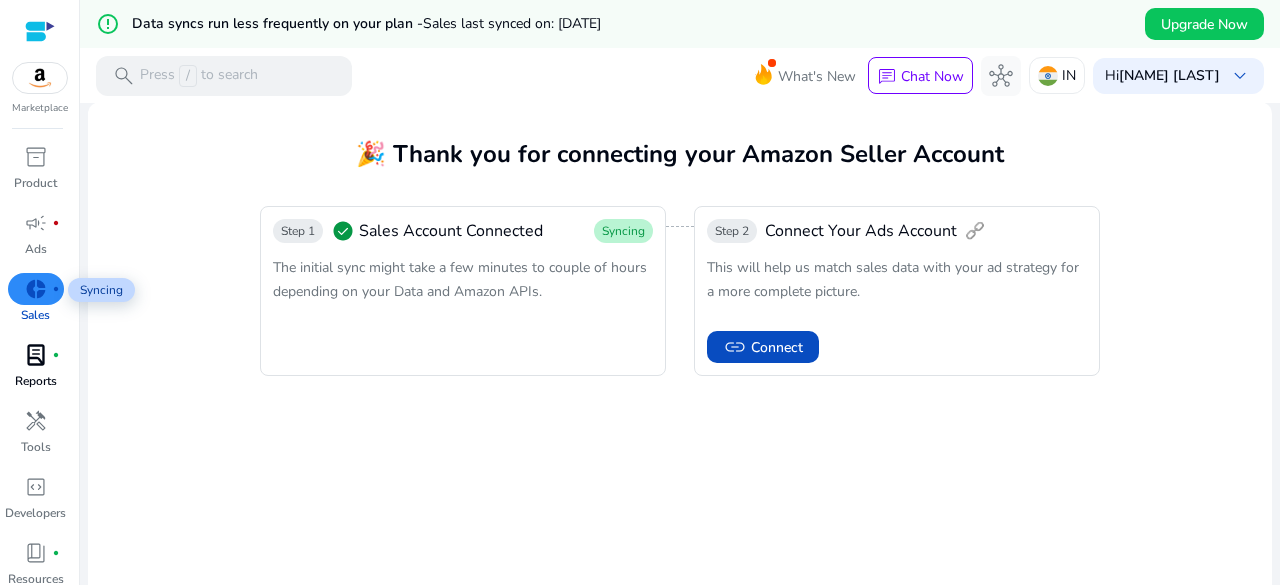 scroll, scrollTop: 0, scrollLeft: 0, axis: both 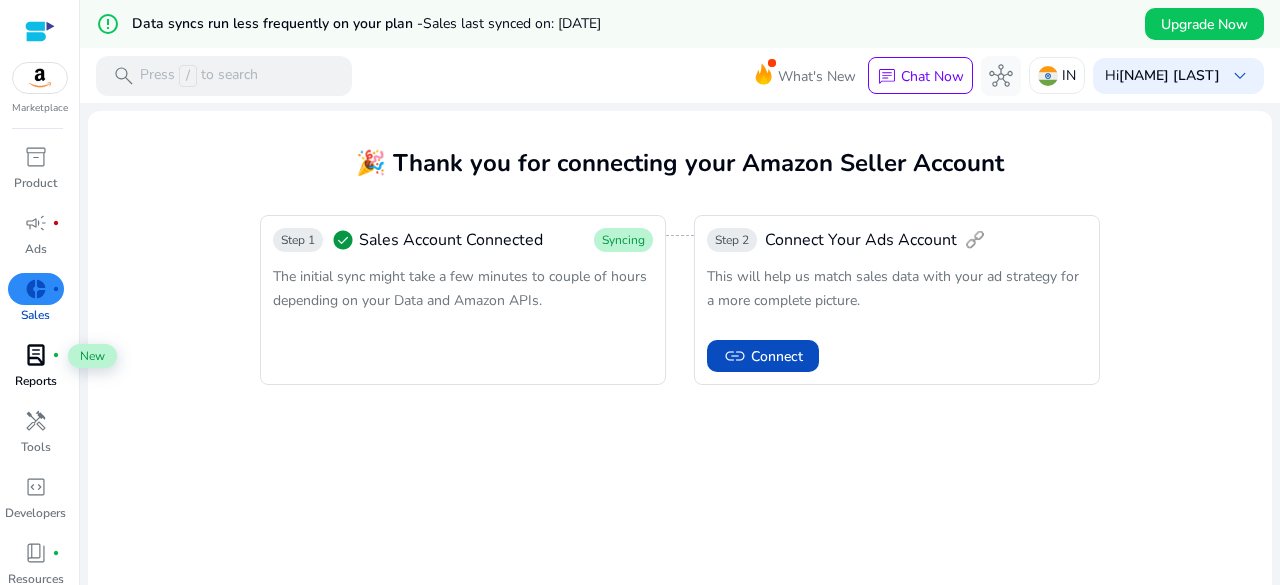 click on "lab_profile" at bounding box center [36, 355] 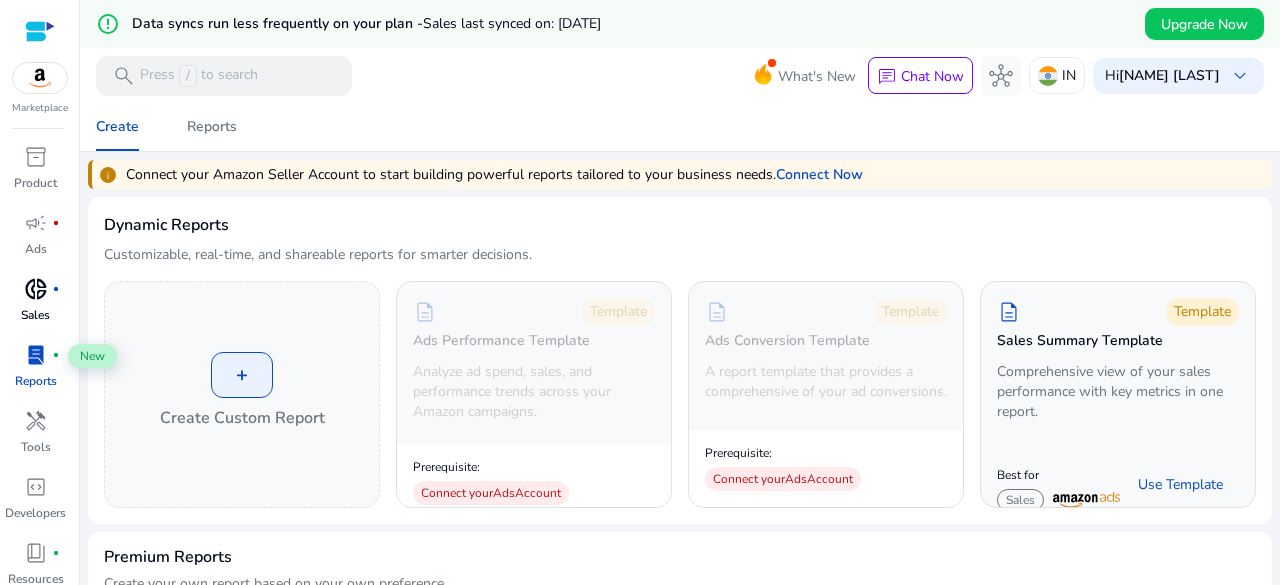 scroll, scrollTop: 0, scrollLeft: 0, axis: both 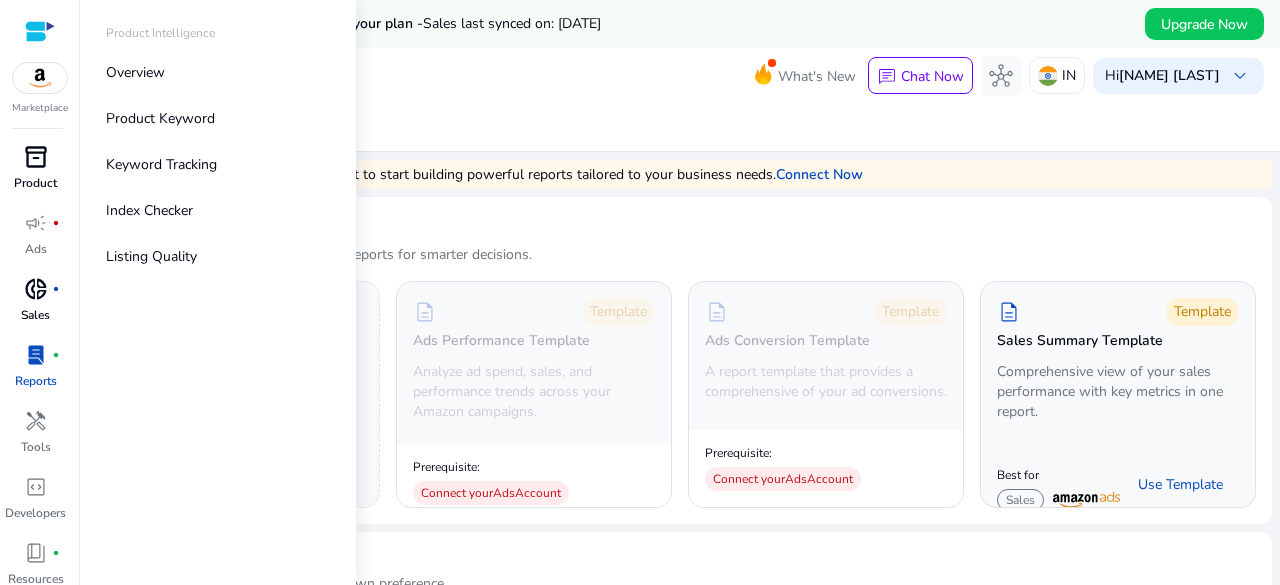 click on "inventory_2" at bounding box center [36, 157] 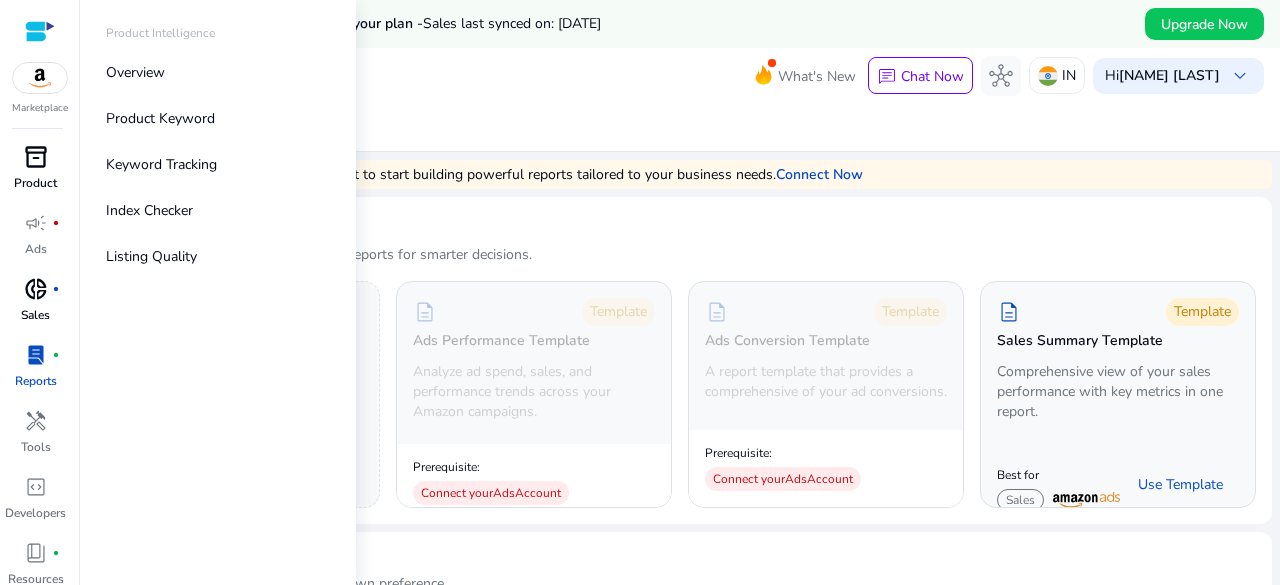 scroll, scrollTop: 0, scrollLeft: 0, axis: both 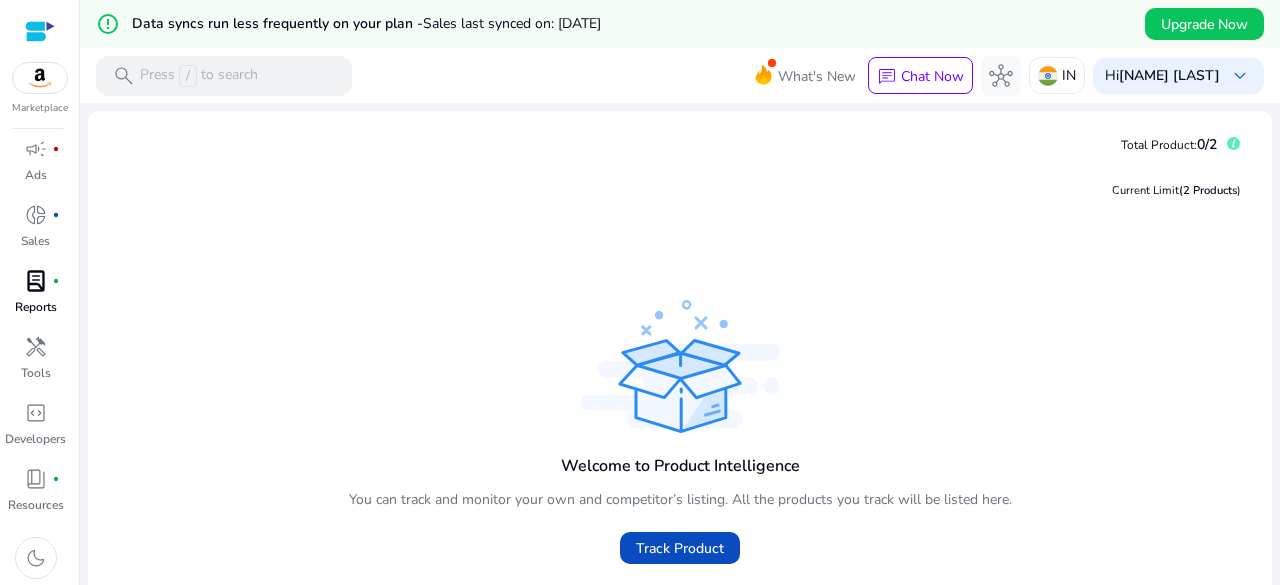 click on "Marketplace" at bounding box center [39, 58] 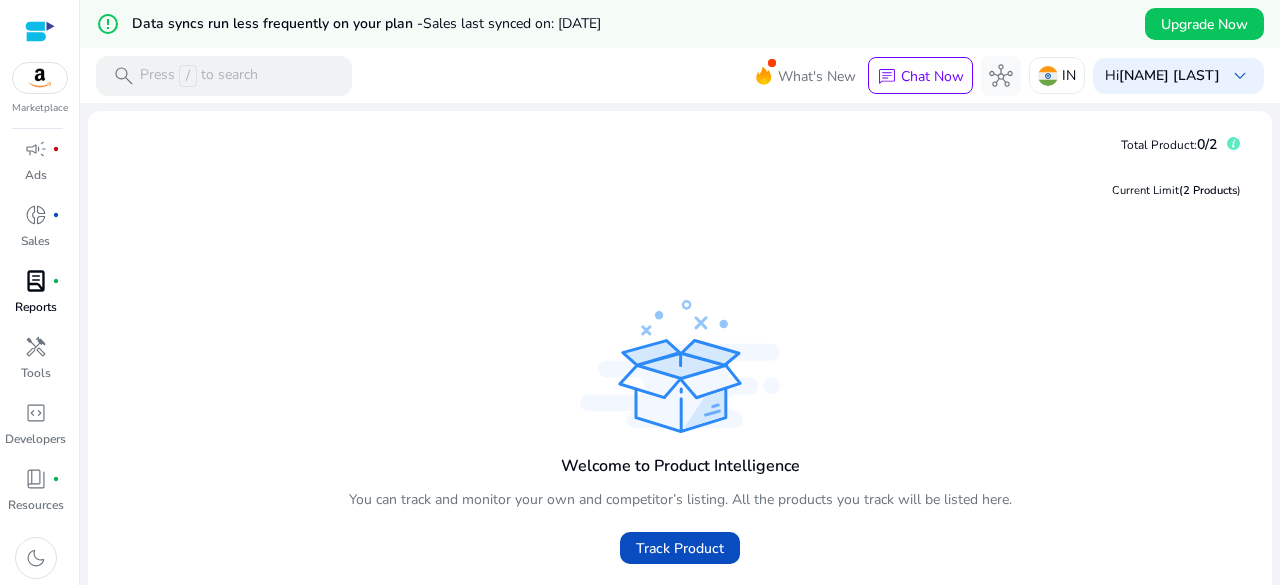 click at bounding box center (40, 78) 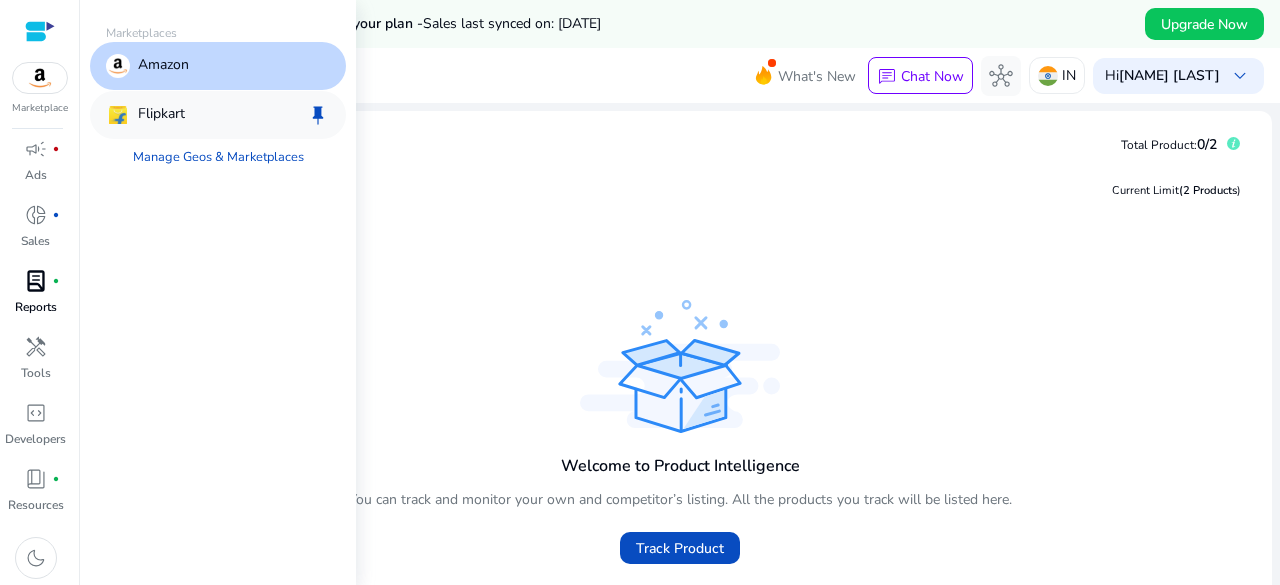 click on "Flipkart" at bounding box center [161, 115] 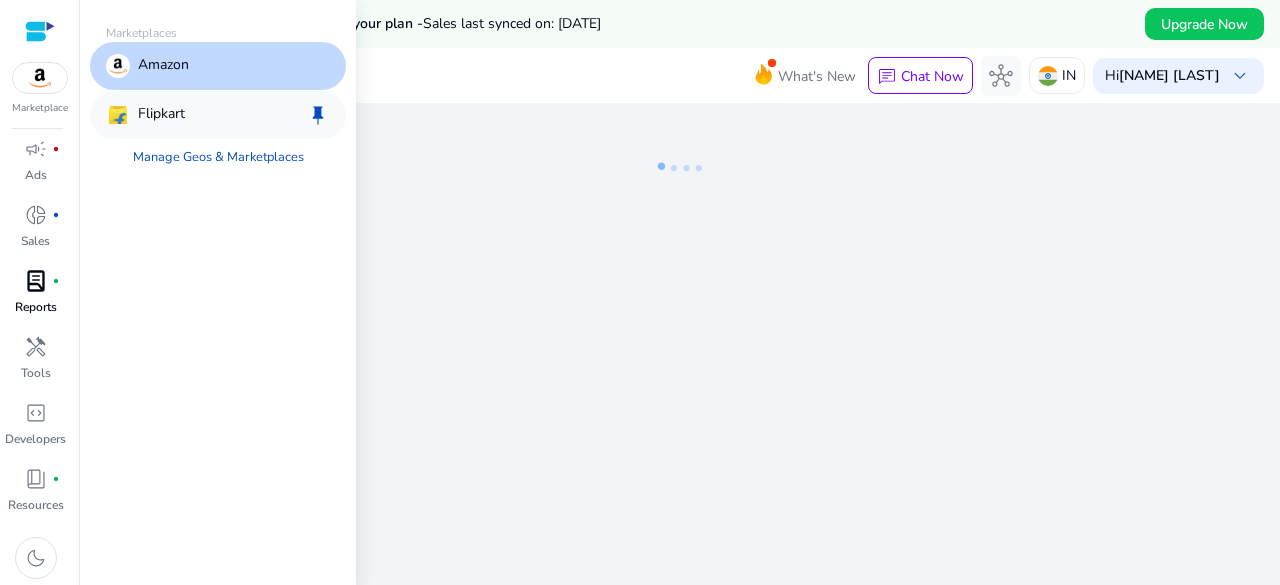 scroll, scrollTop: 0, scrollLeft: 0, axis: both 